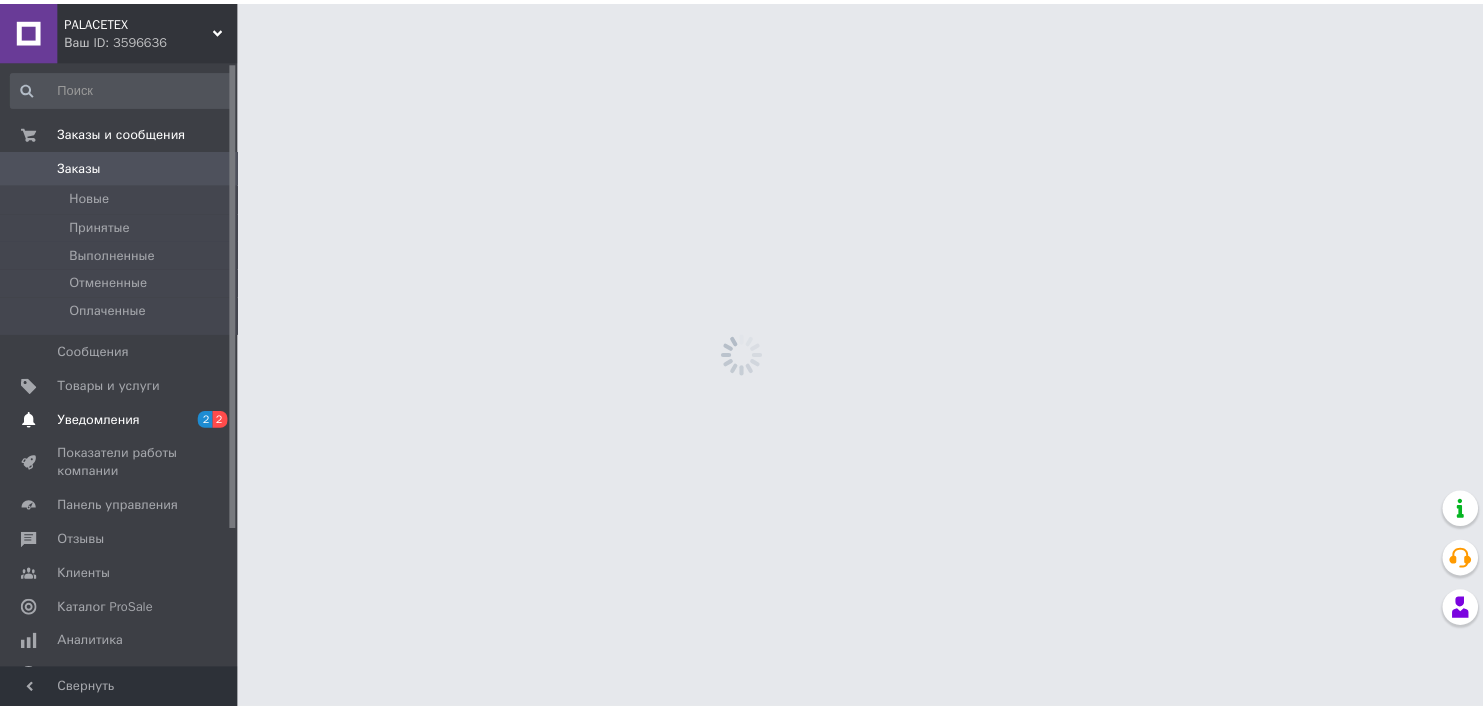 scroll, scrollTop: 0, scrollLeft: 0, axis: both 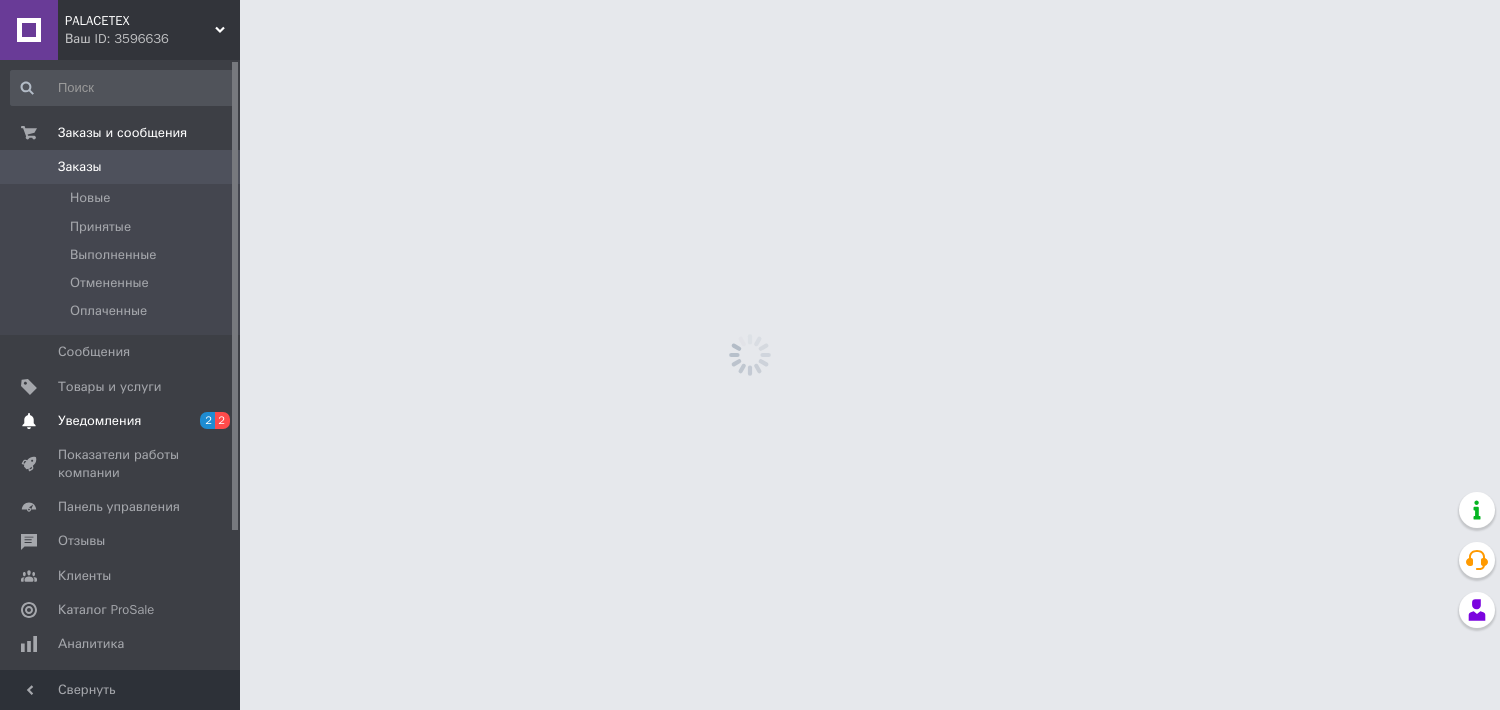 click on "Уведомления" at bounding box center (99, 421) 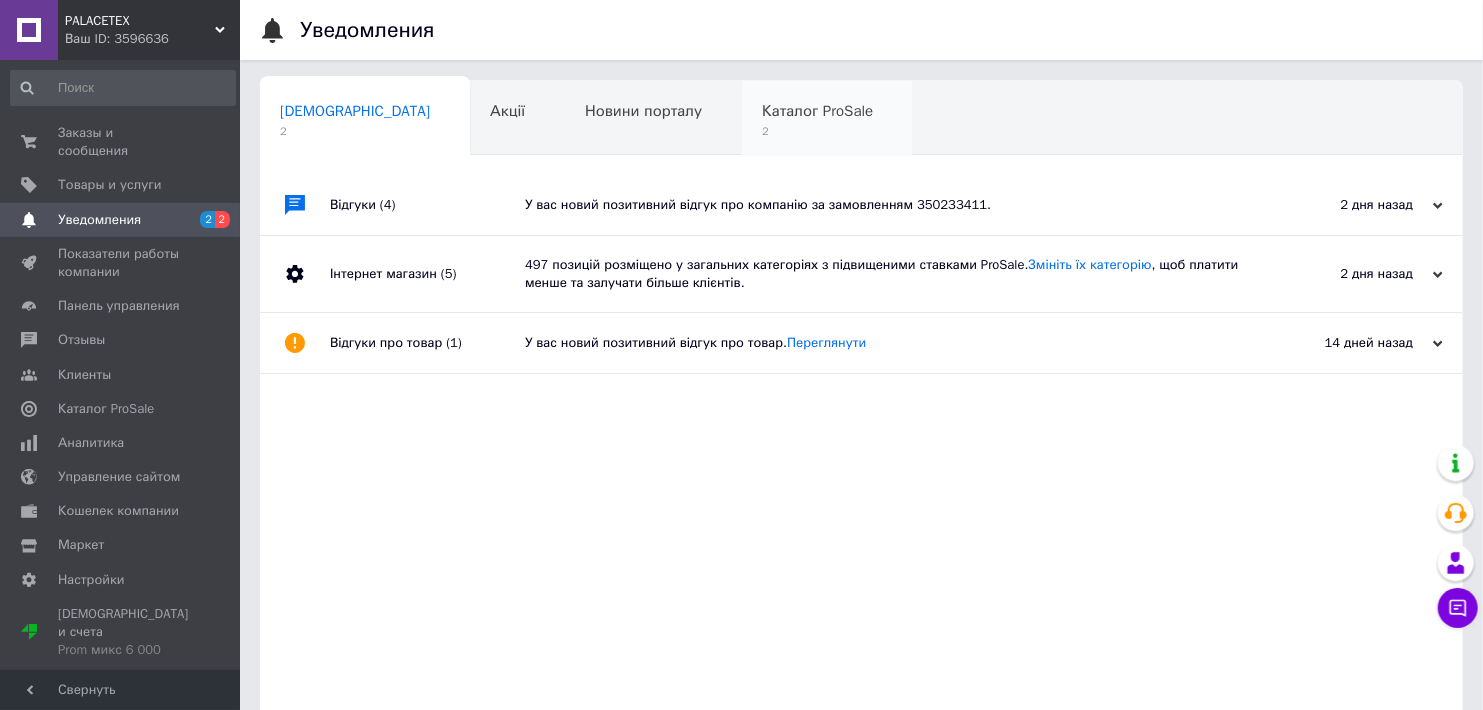 click on "2" at bounding box center (817, 131) 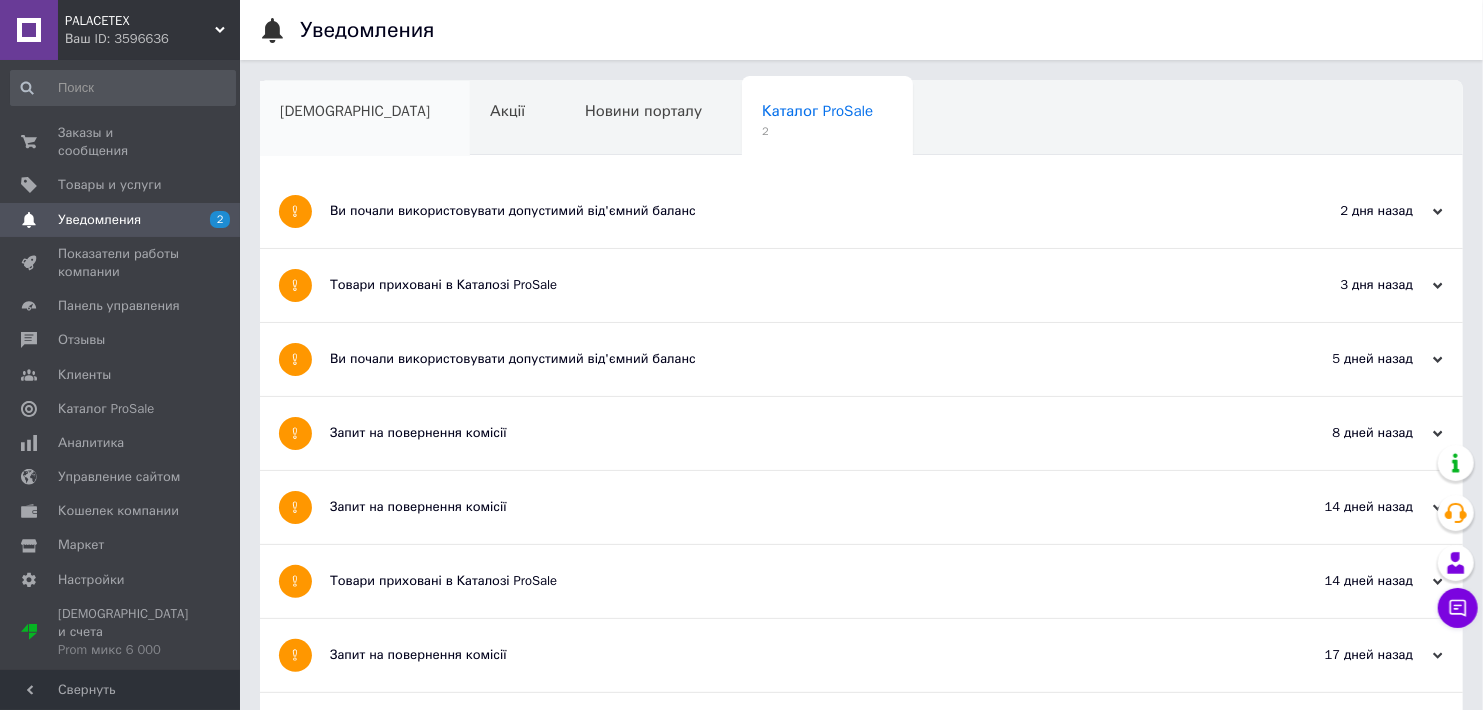 click on "[DEMOGRAPHIC_DATA]" at bounding box center (355, 111) 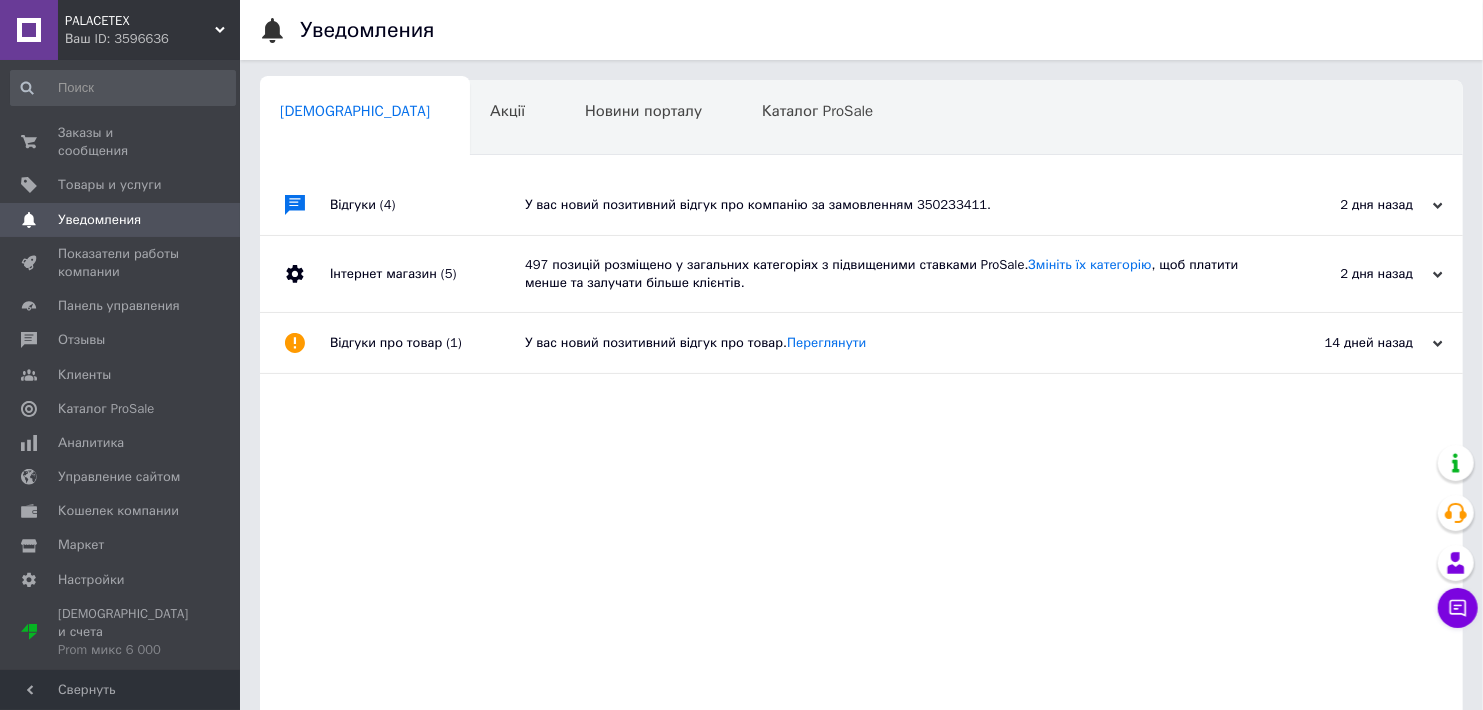 click on "У вас новий позитивний відгук про компанію за замовленням 350233411." at bounding box center (884, 205) 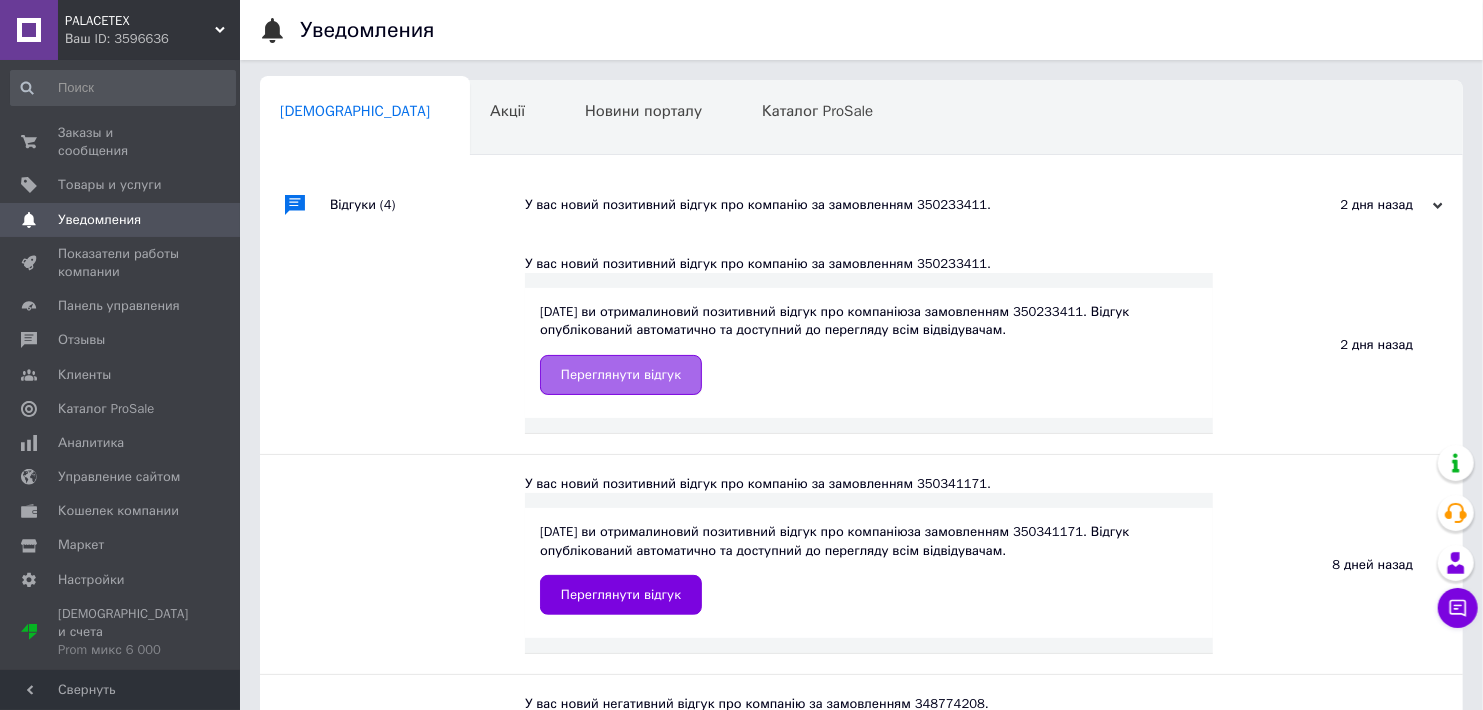 click on "Переглянути відгук" at bounding box center (621, 375) 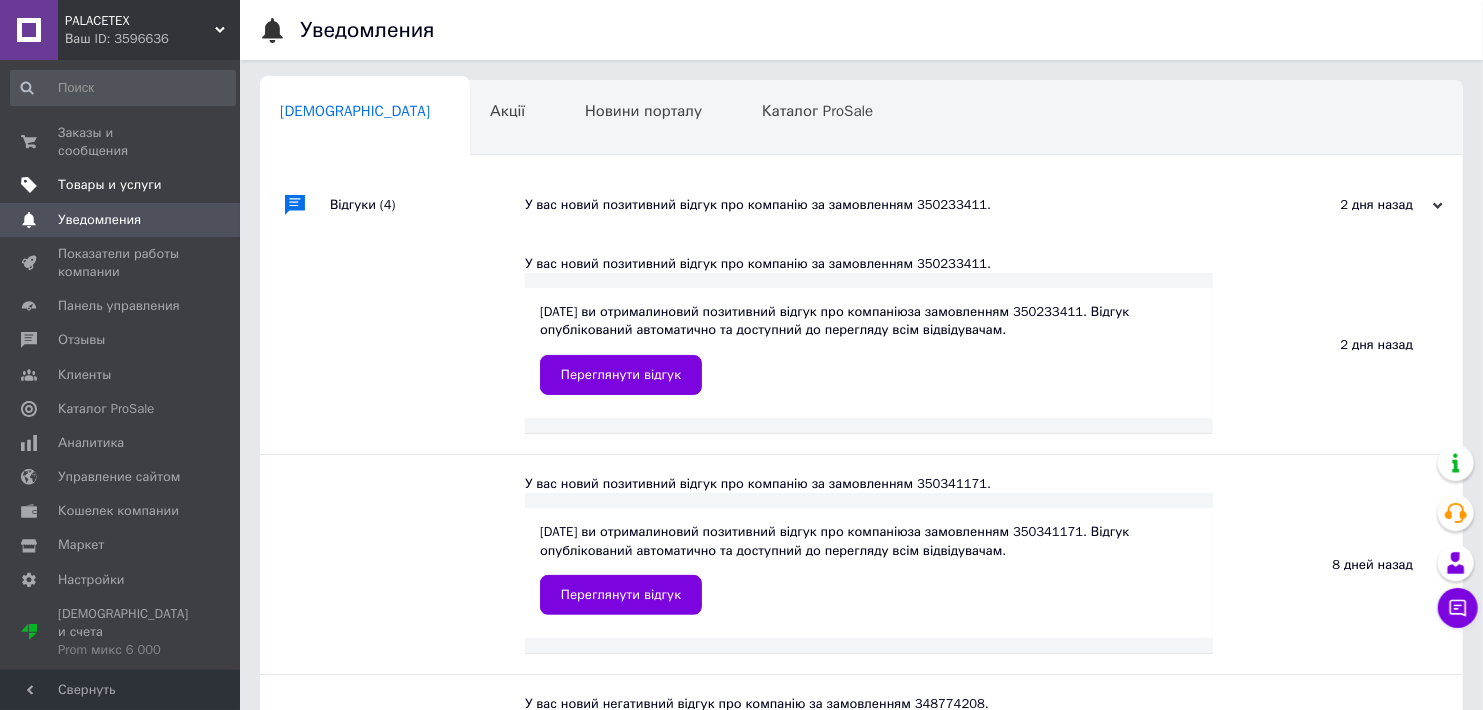 click on "Товары и услуги" at bounding box center (121, 185) 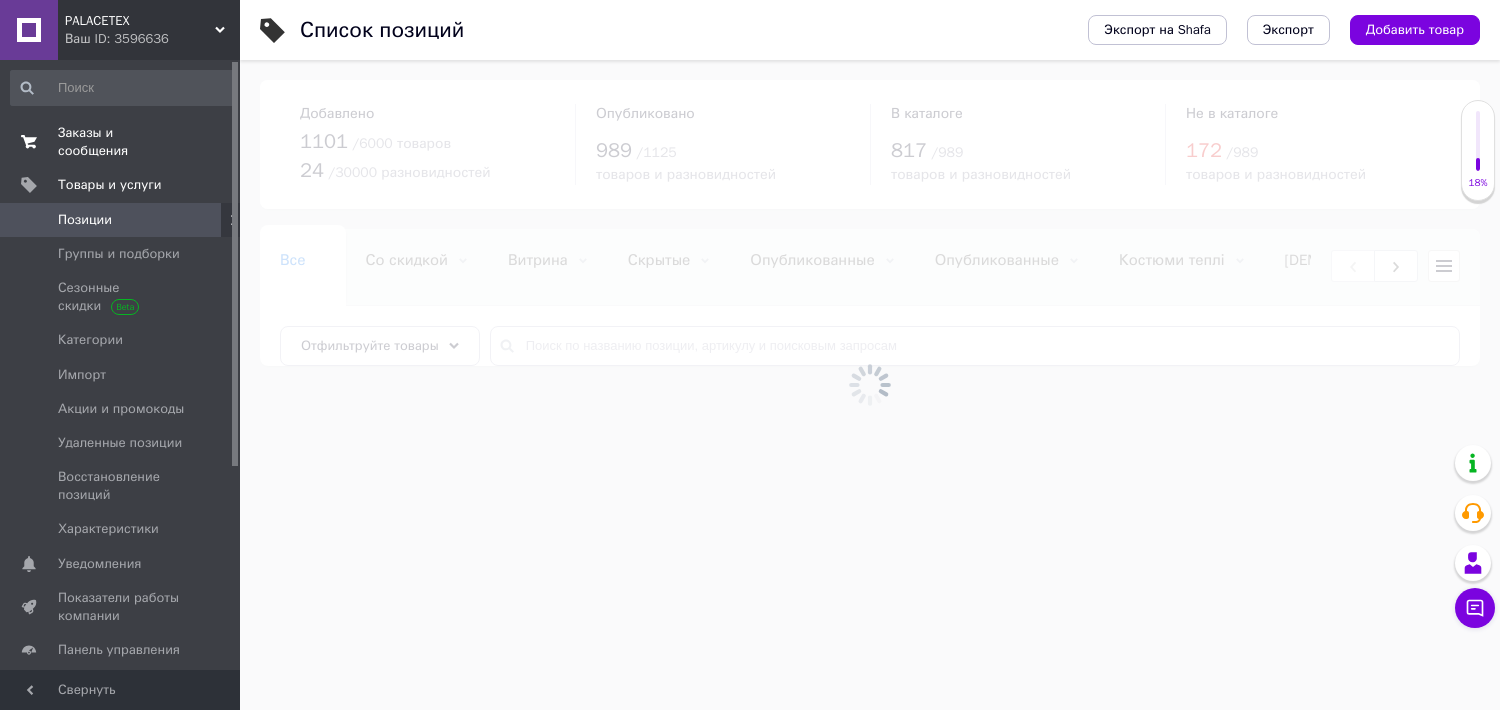 click on "Заказы и сообщения" at bounding box center [121, 142] 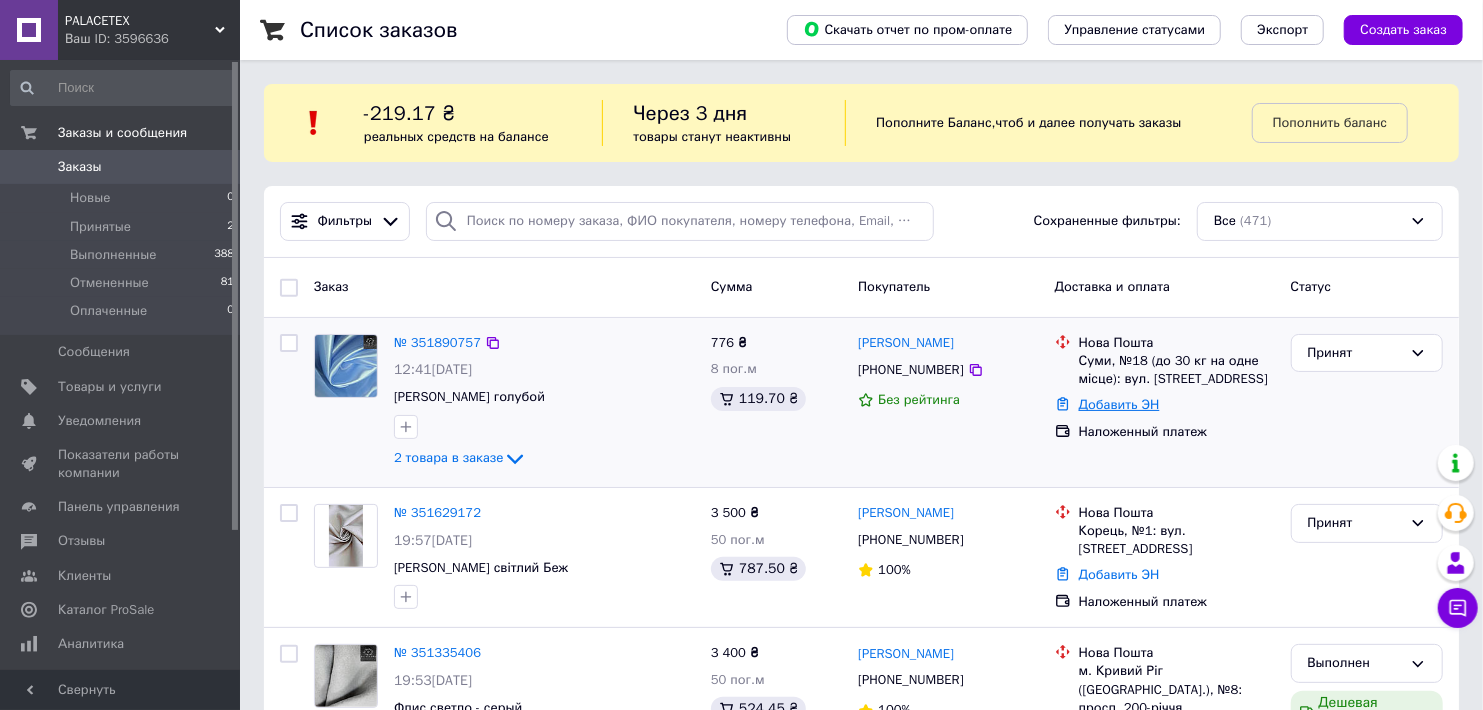 click on "Добавить ЭН" at bounding box center (1119, 404) 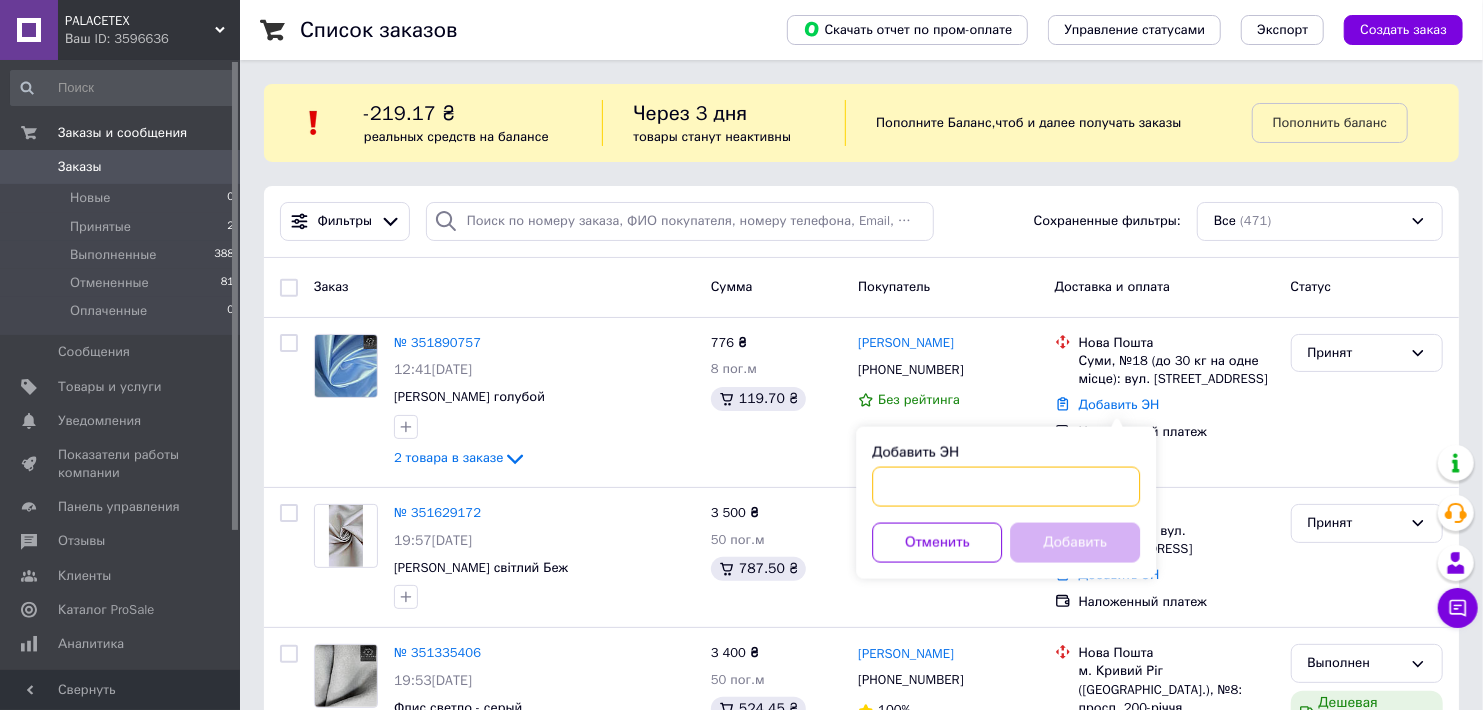 click on "Добавить ЭН" at bounding box center [1006, 487] 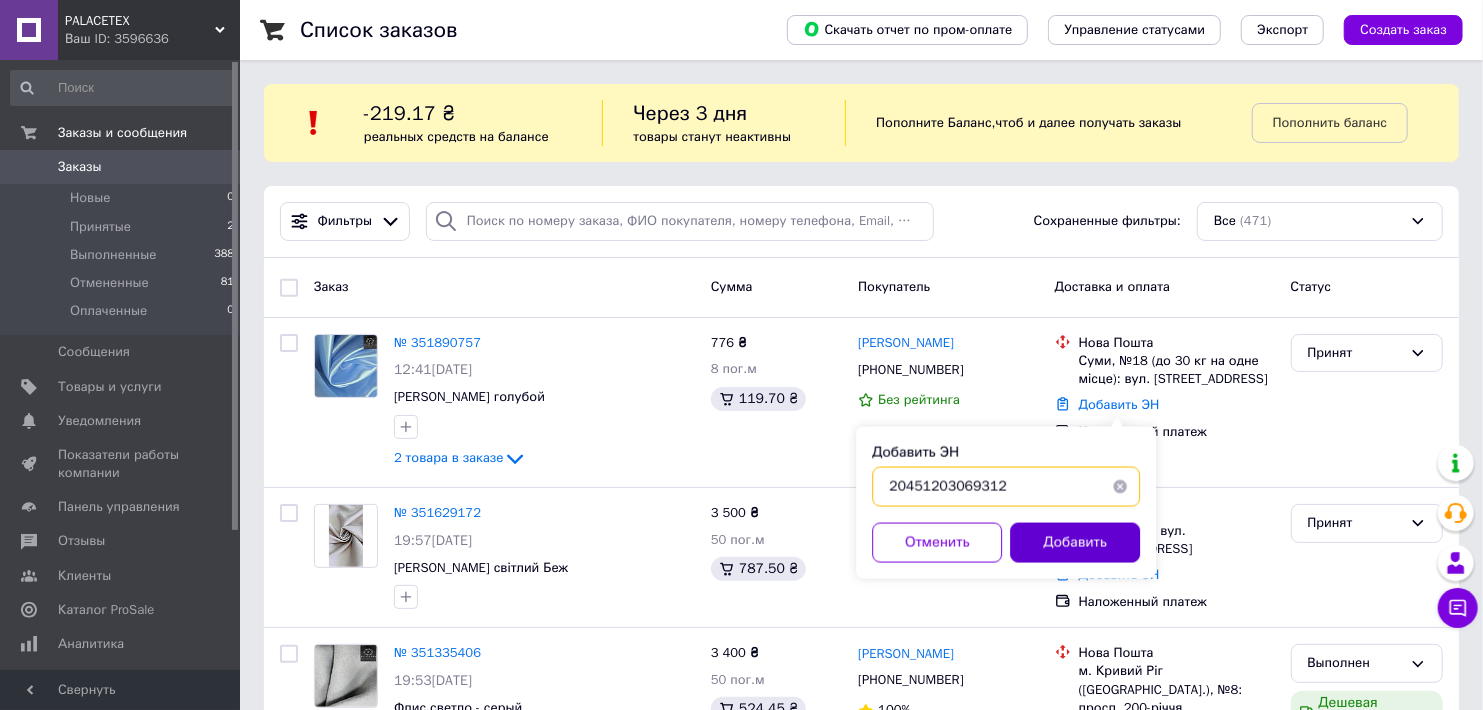 type on "20451203069312" 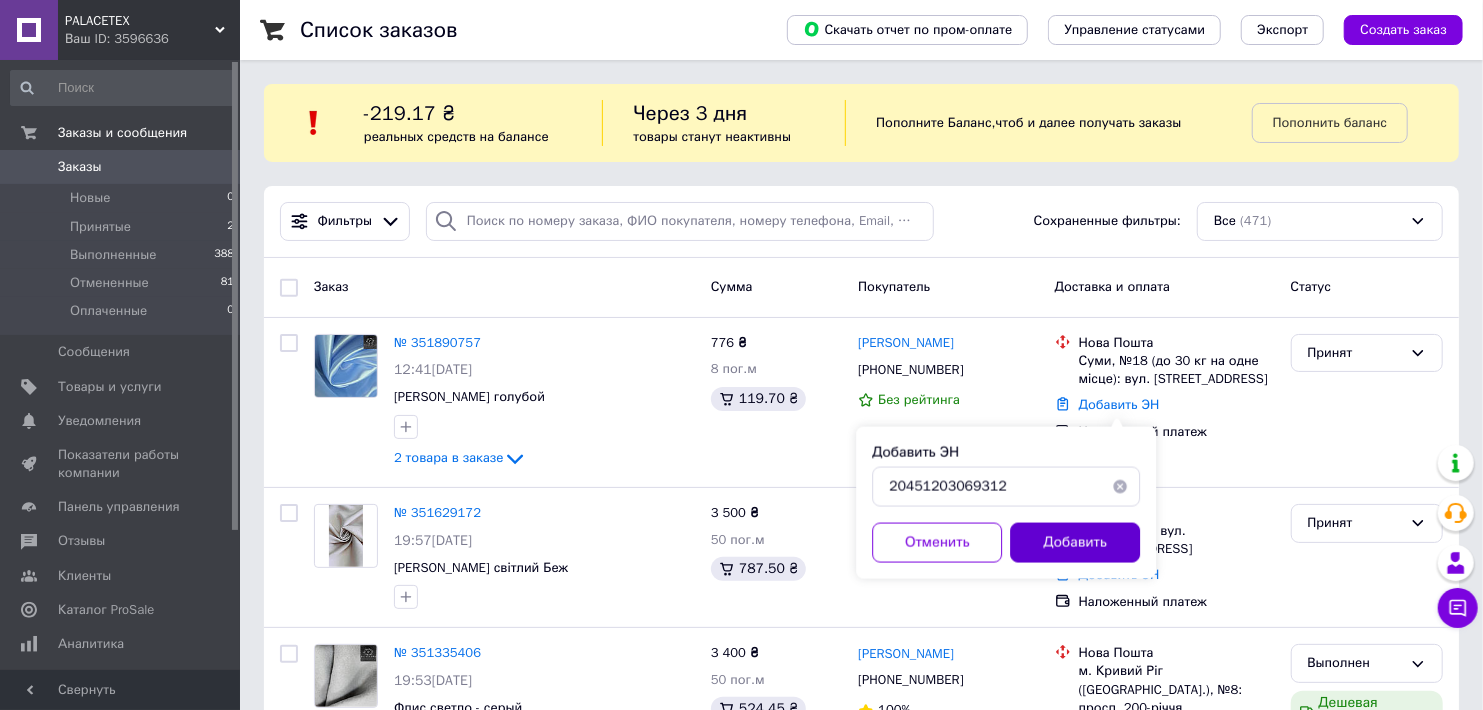 click on "Добавить" at bounding box center [1075, 543] 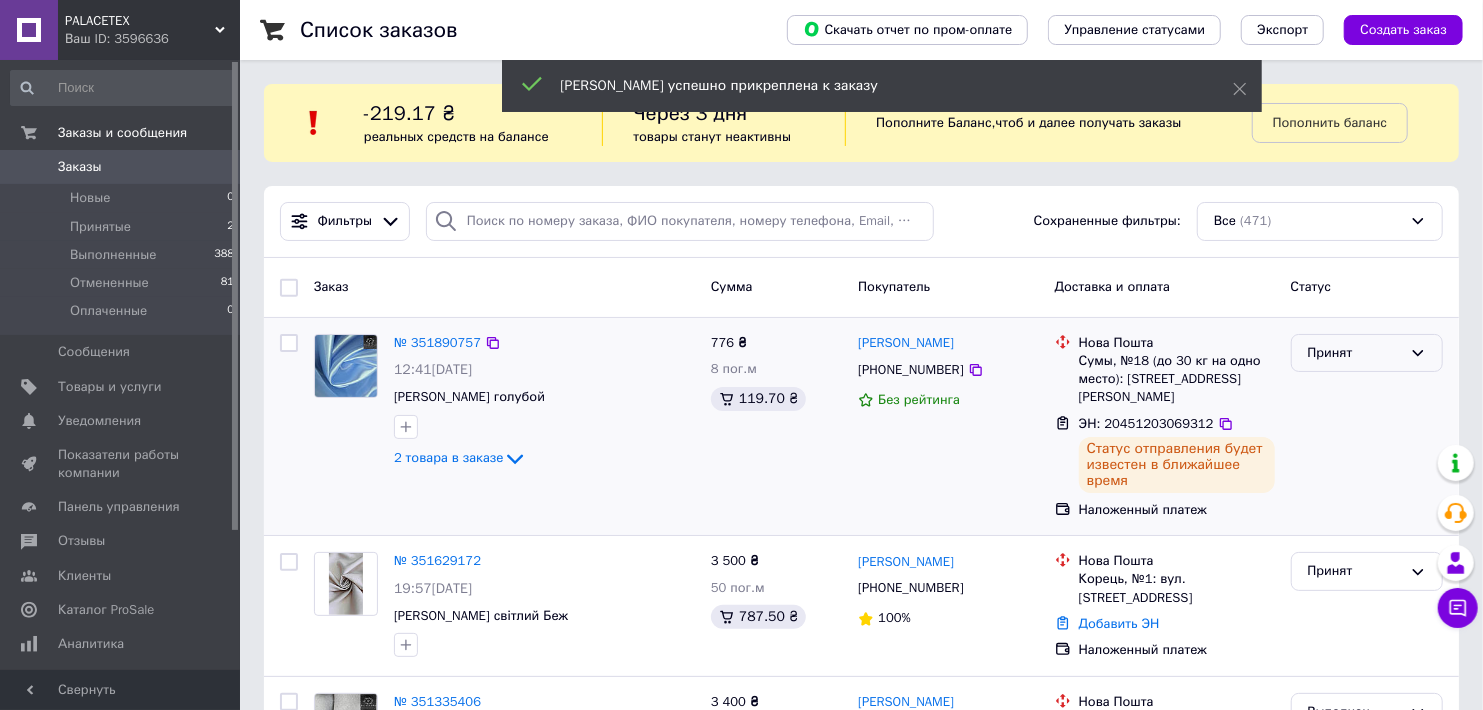 click on "Принят" at bounding box center (1355, 353) 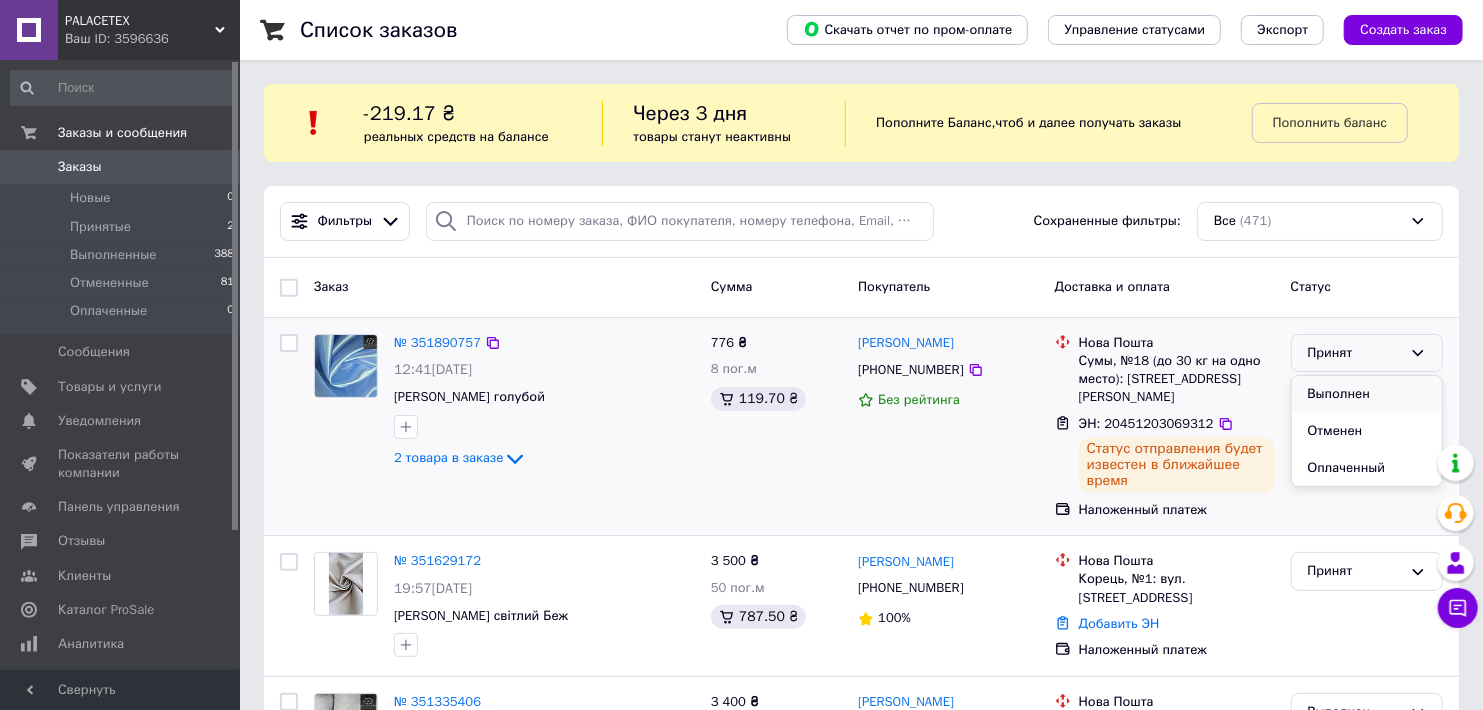 click on "Выполнен" at bounding box center [1367, 394] 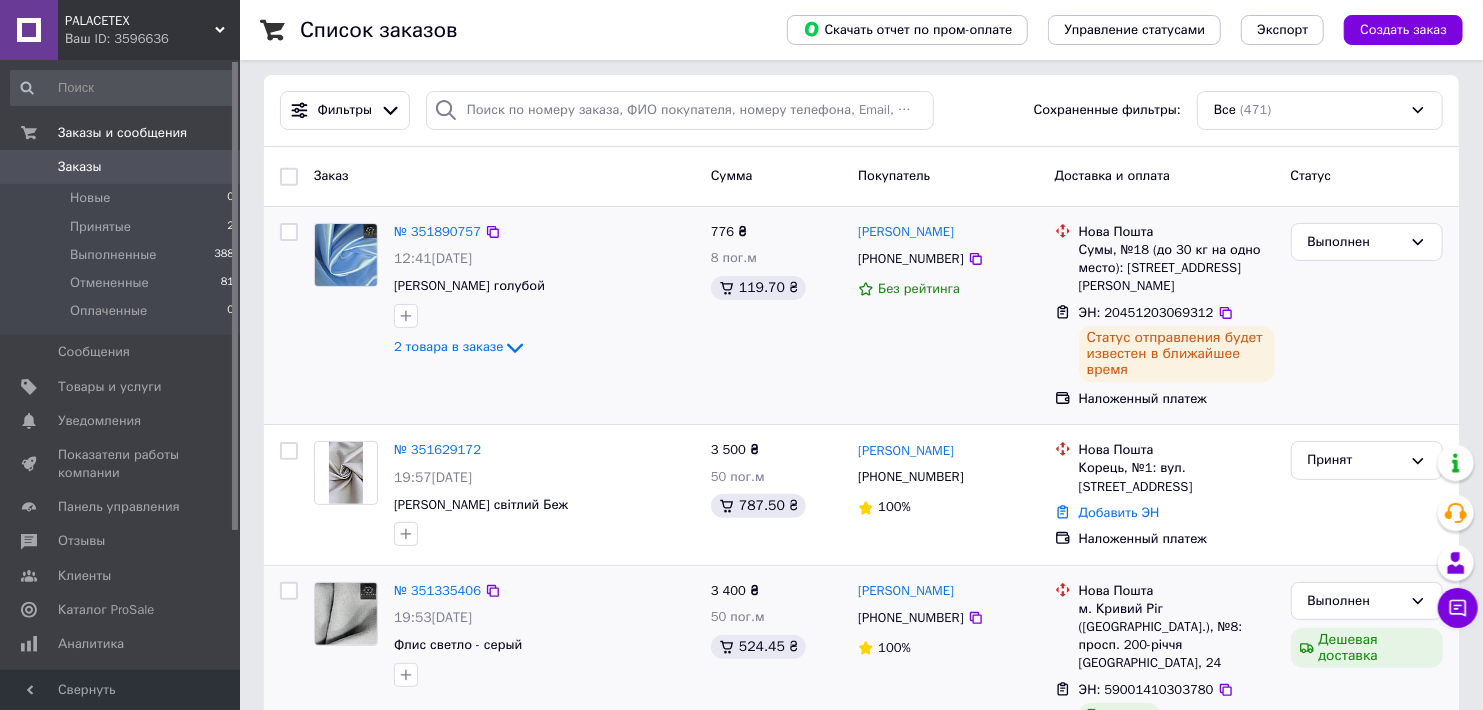scroll, scrollTop: 0, scrollLeft: 0, axis: both 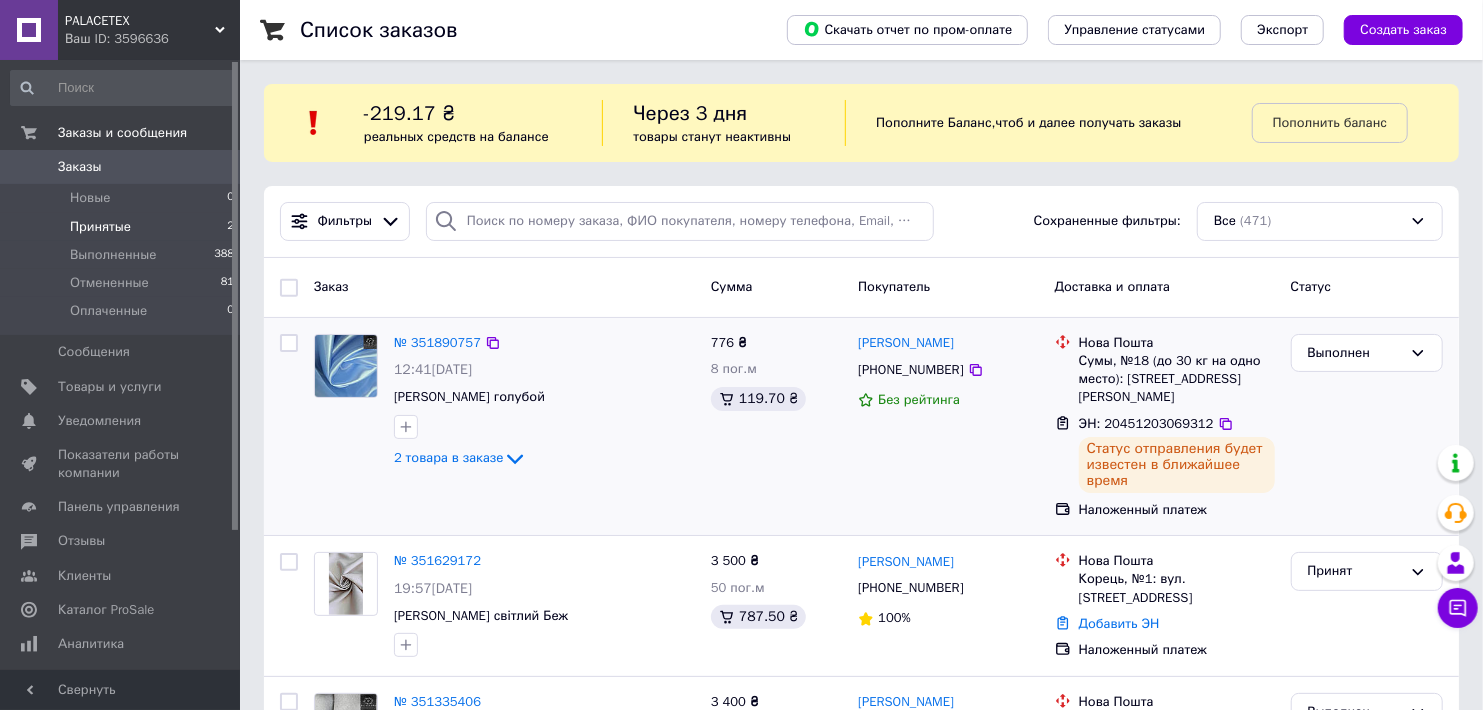 click on "Принятые" at bounding box center [100, 227] 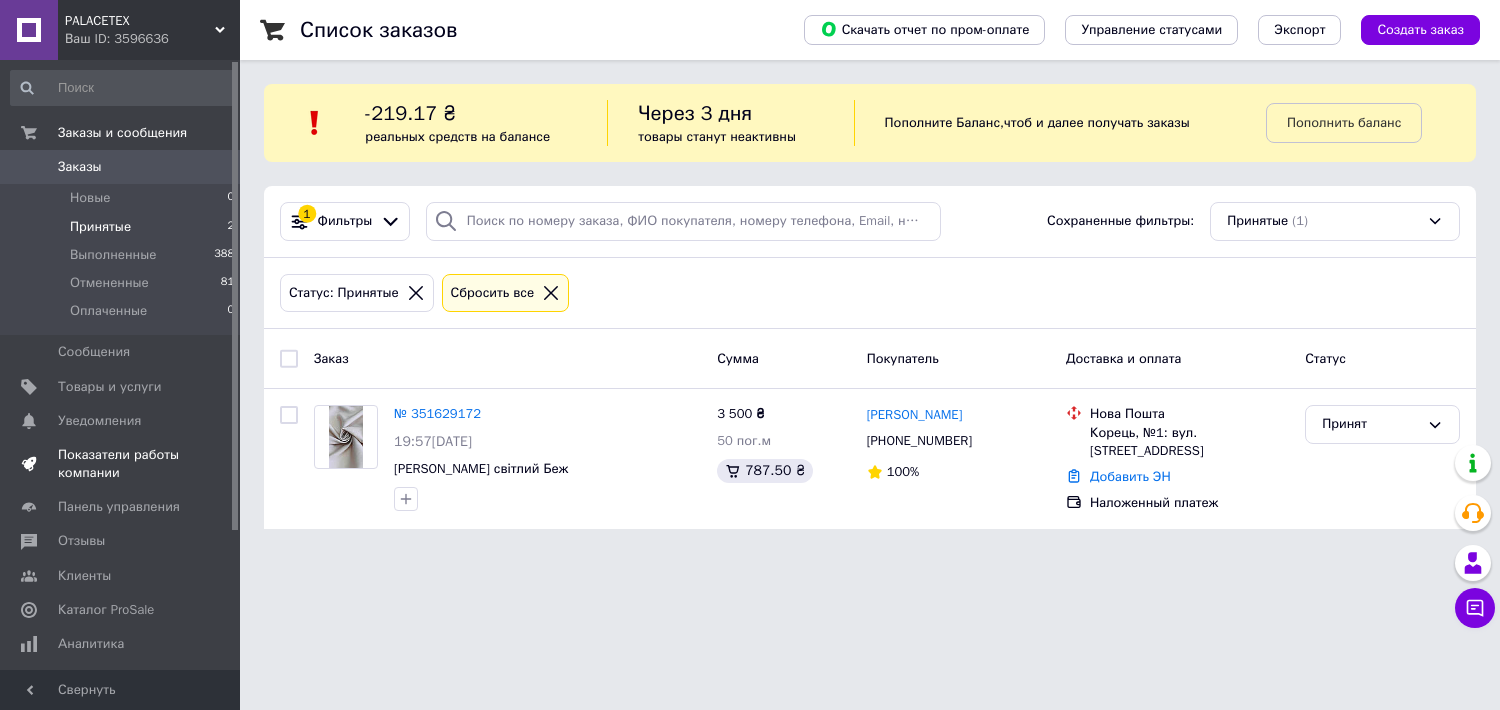 click on "Показатели работы компании" at bounding box center (123, 464) 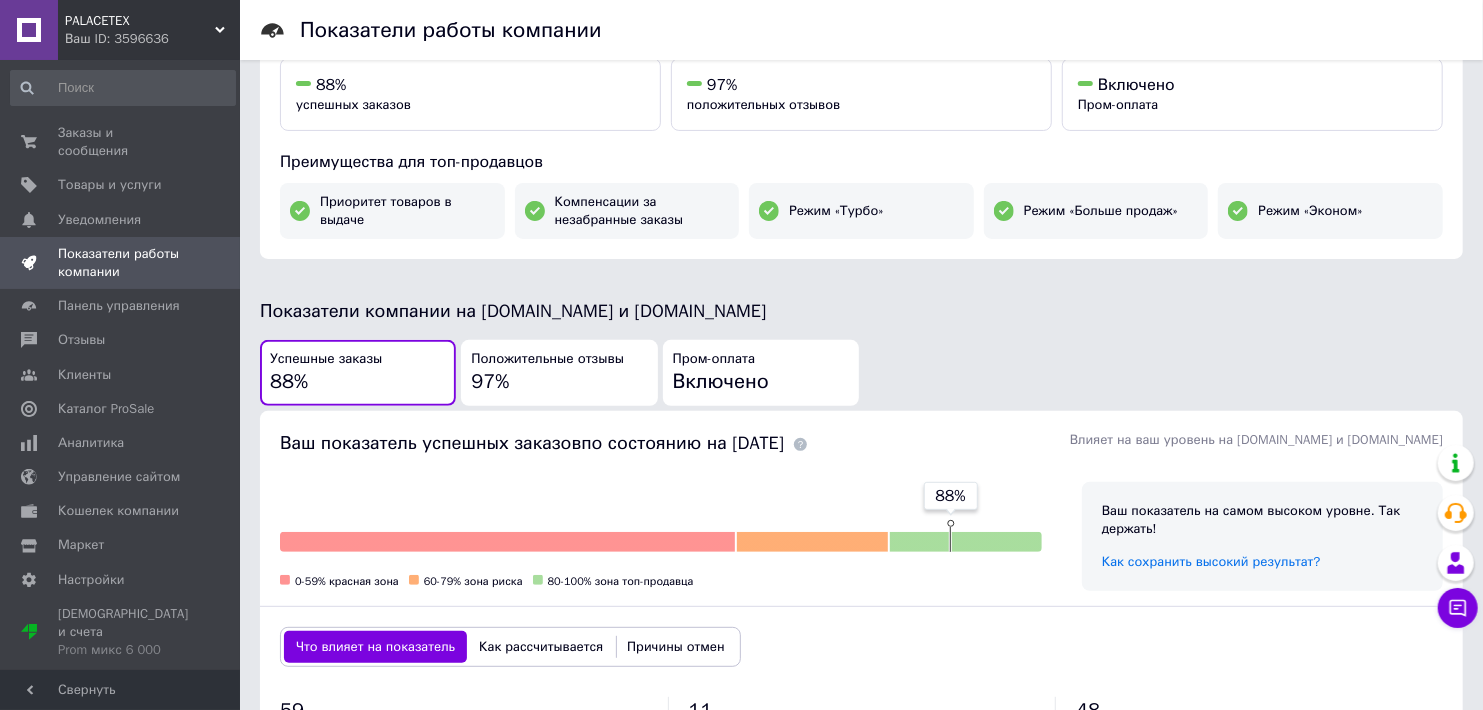 scroll, scrollTop: 222, scrollLeft: 0, axis: vertical 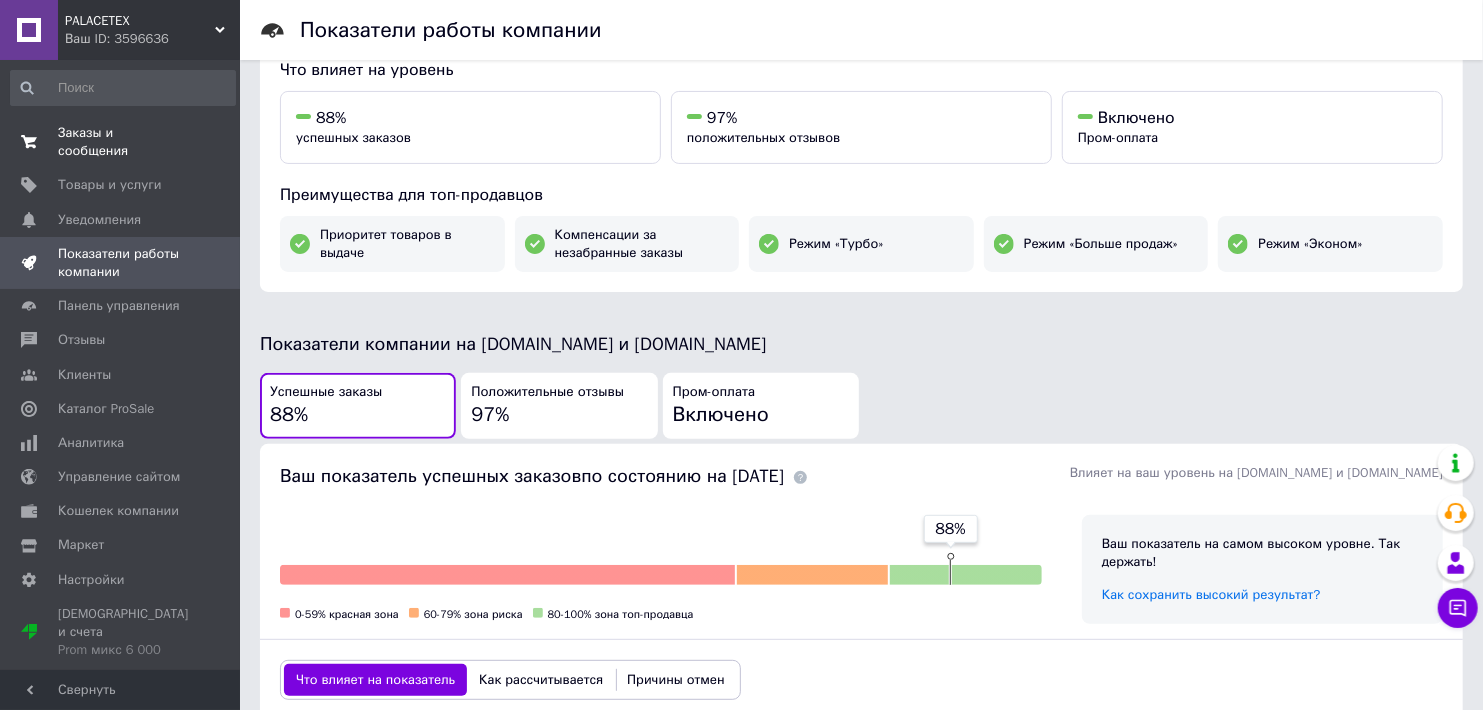 click on "Заказы и сообщения 0 0" at bounding box center (123, 142) 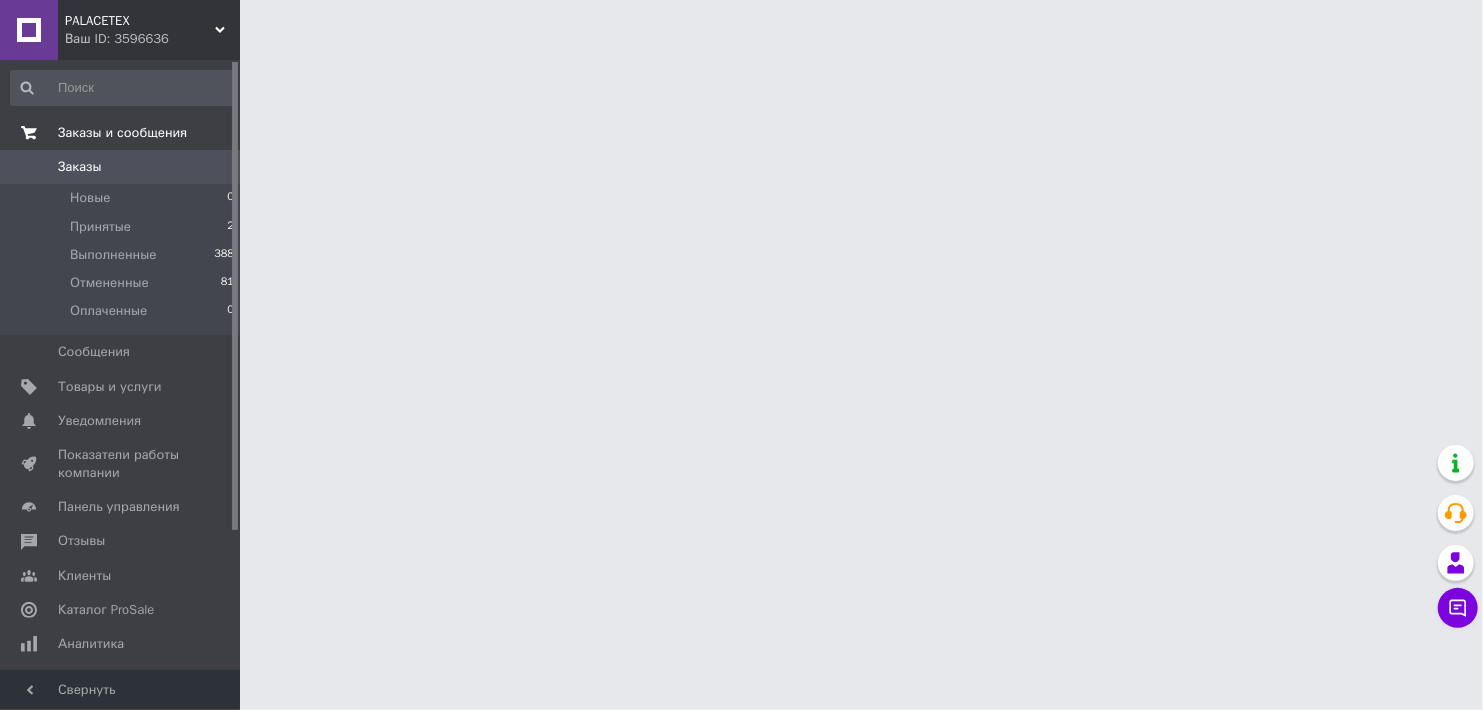 scroll, scrollTop: 0, scrollLeft: 0, axis: both 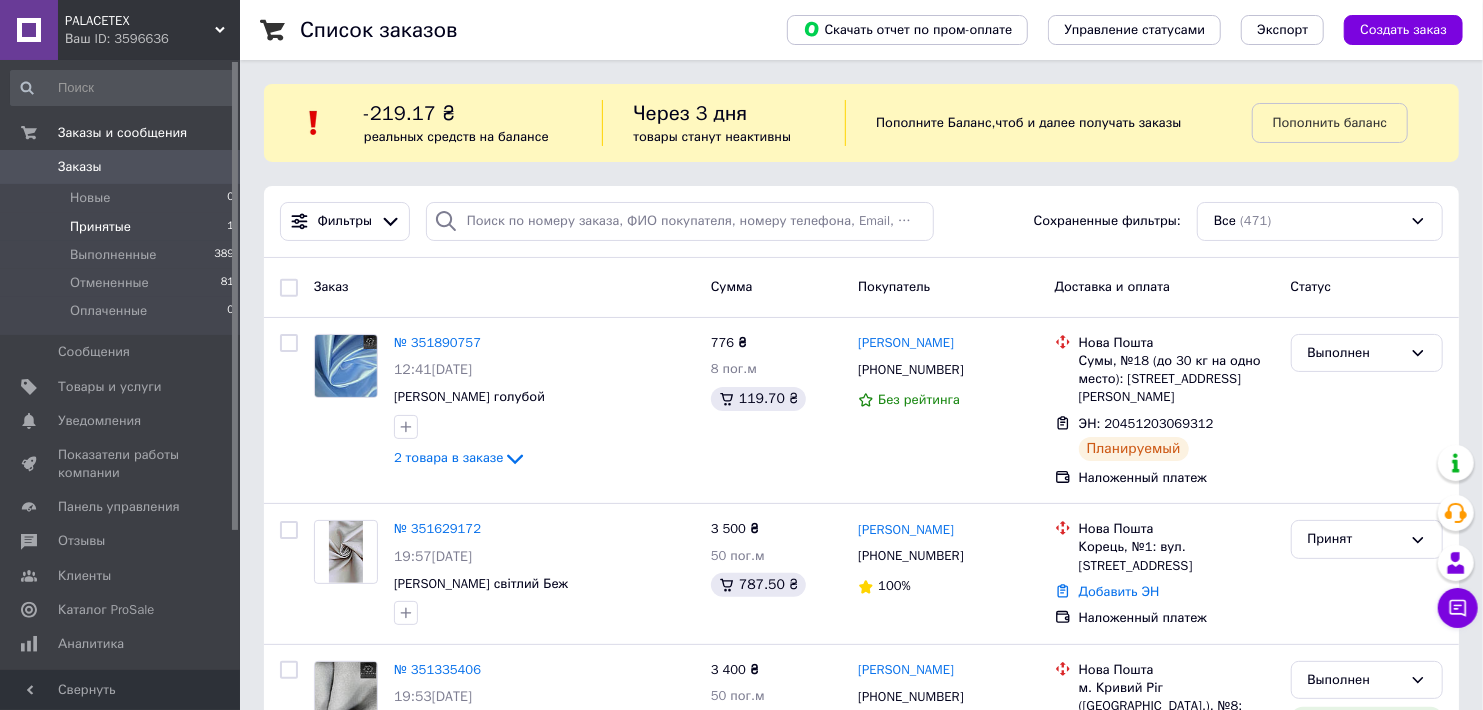 click on "Принятые" at bounding box center (100, 227) 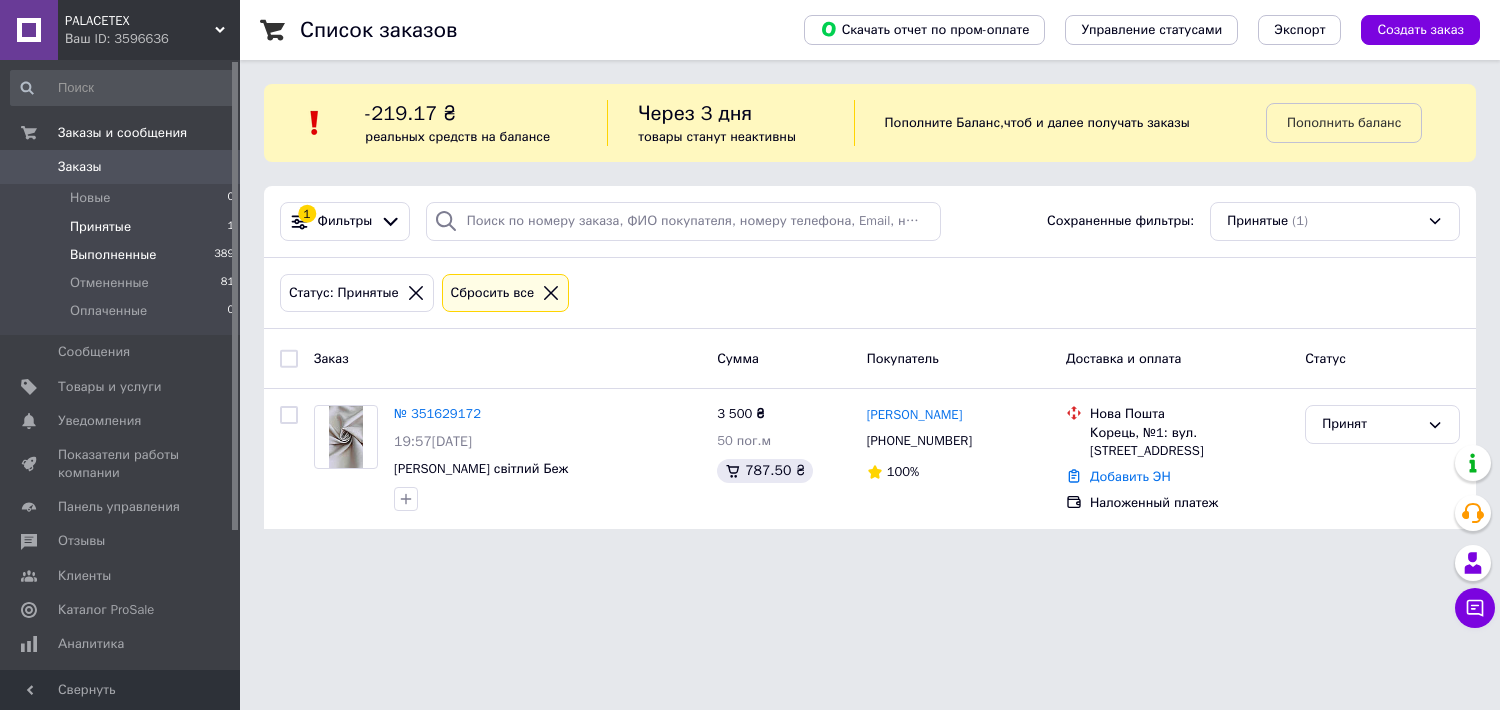 click on "Выполненные" at bounding box center [113, 255] 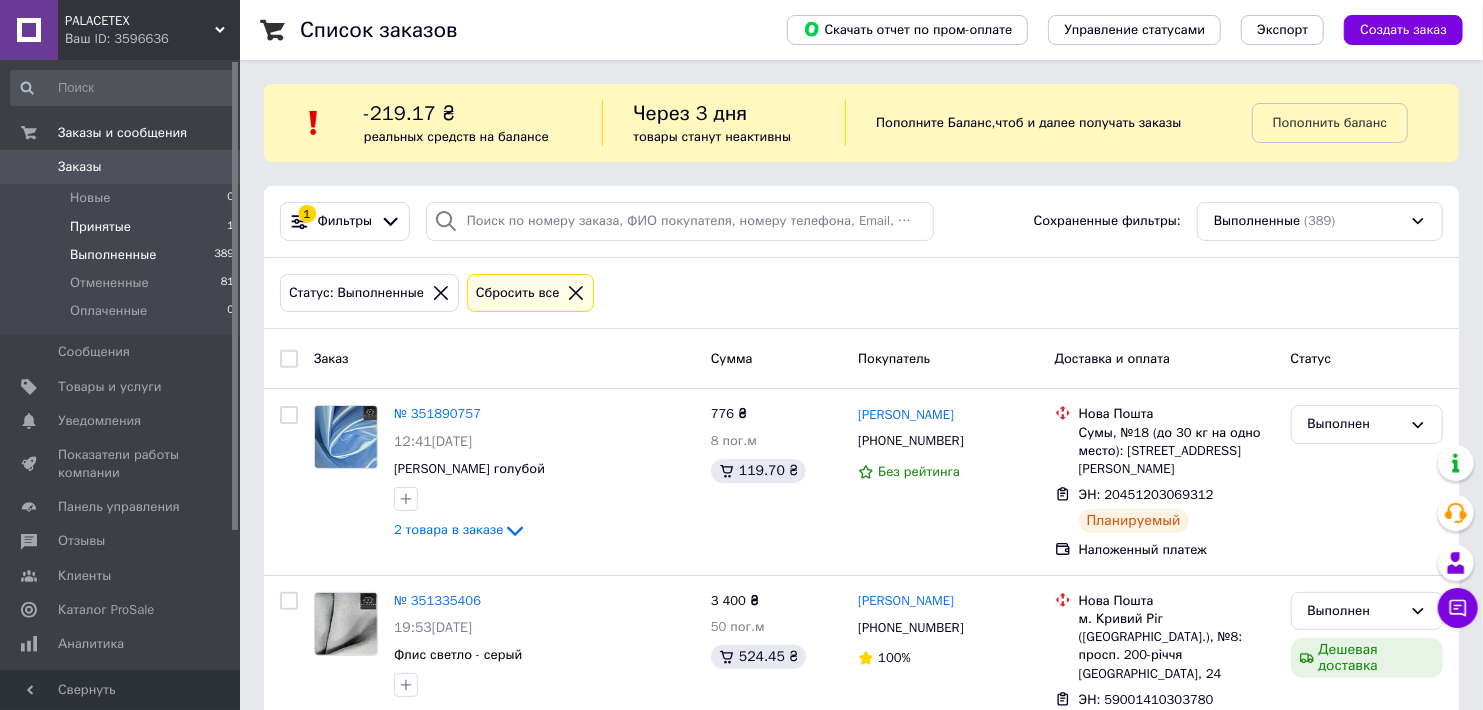 click on "Принятые 1" at bounding box center [123, 227] 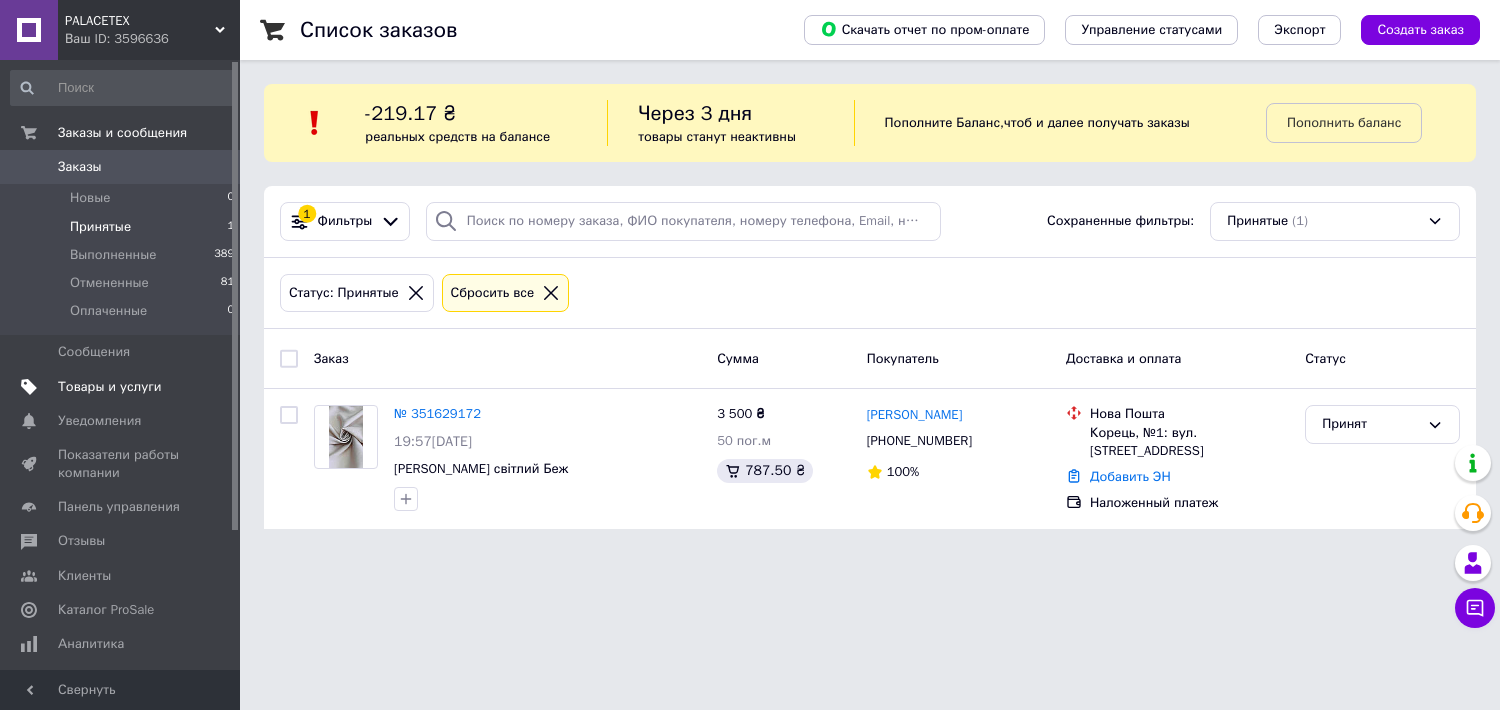 click on "Товары и услуги" at bounding box center (110, 387) 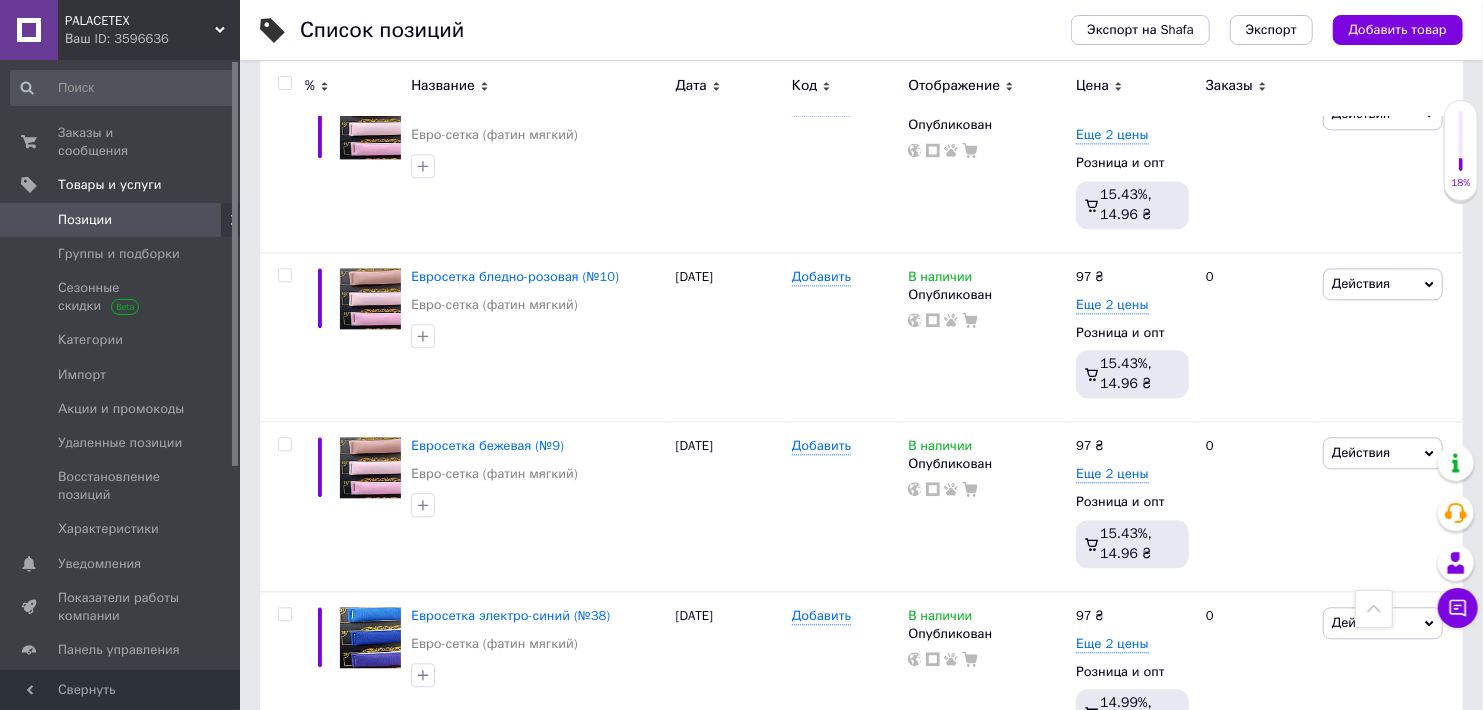 scroll, scrollTop: 2555, scrollLeft: 0, axis: vertical 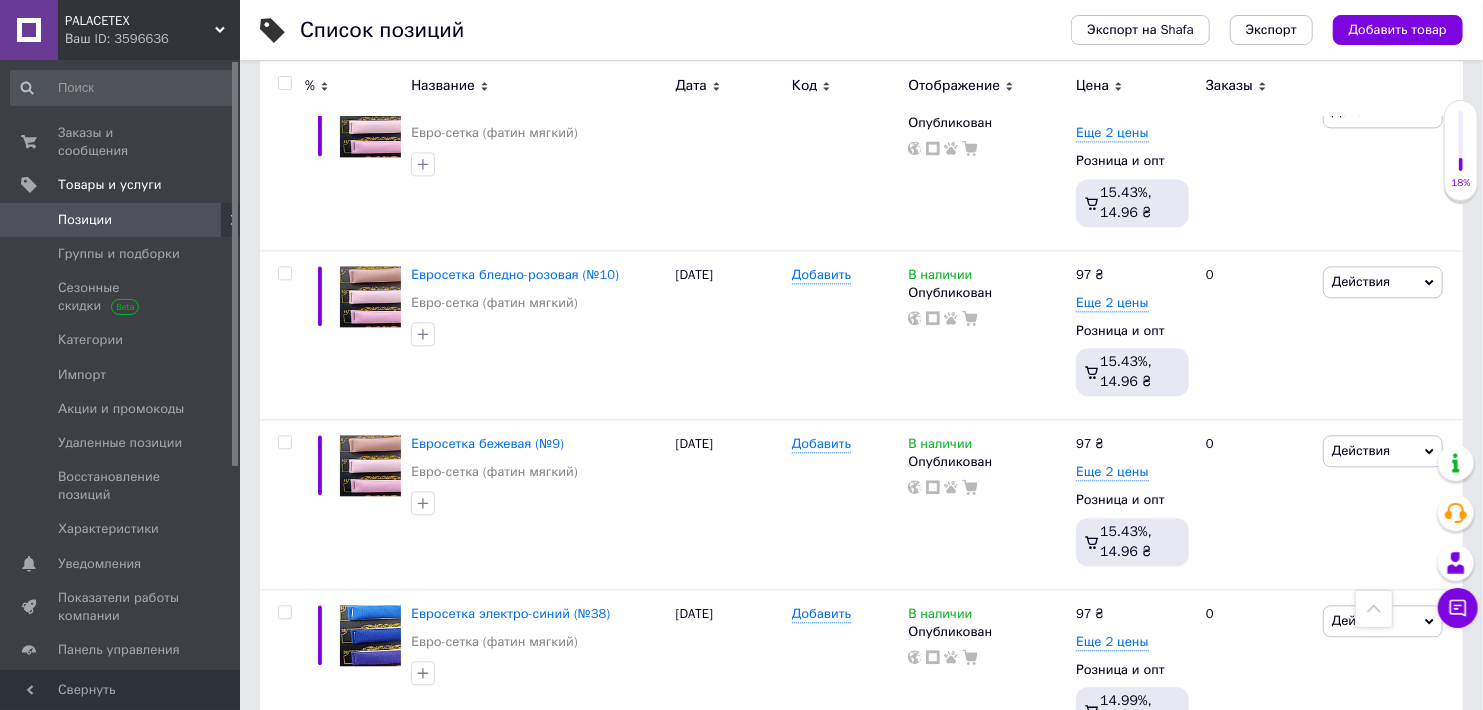 click on "Ваш ID: 3596636" at bounding box center (152, 39) 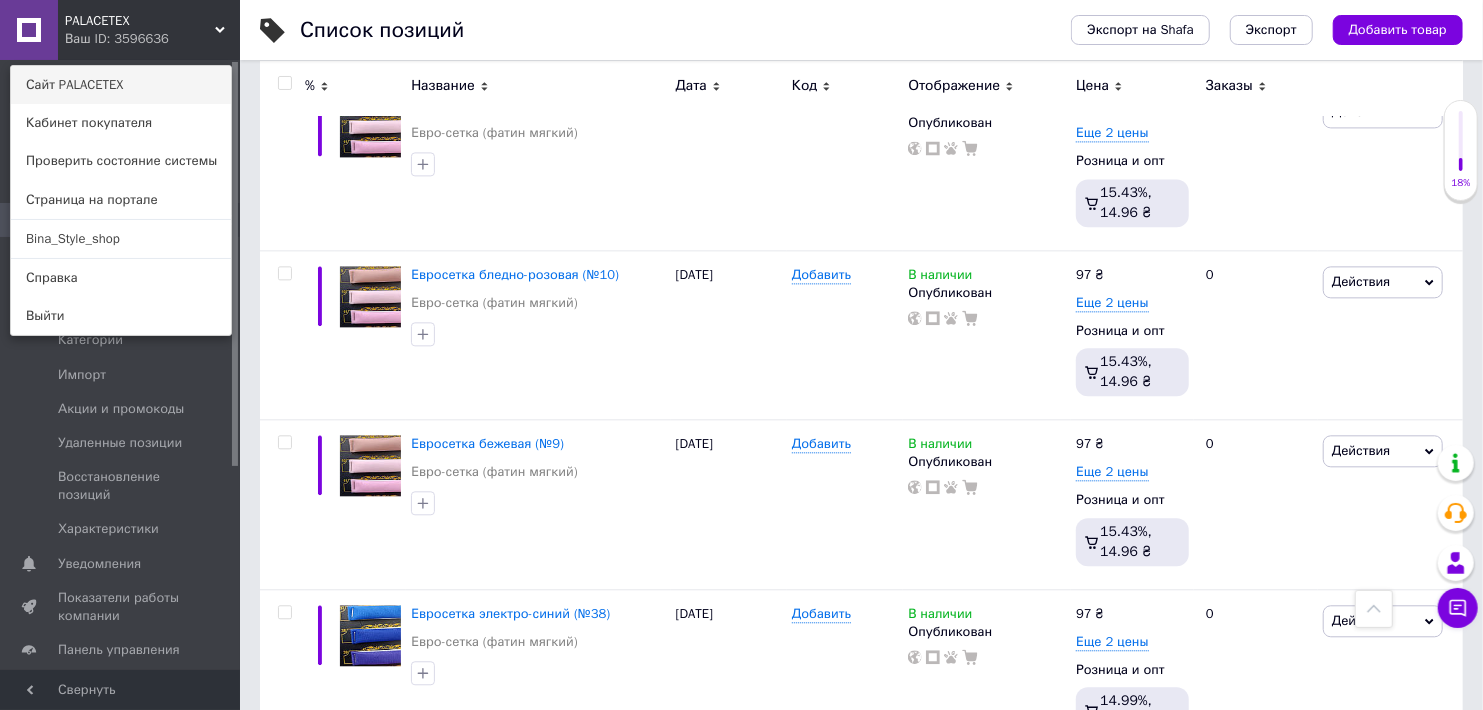 click on "Сайт PALACETEX" at bounding box center [121, 85] 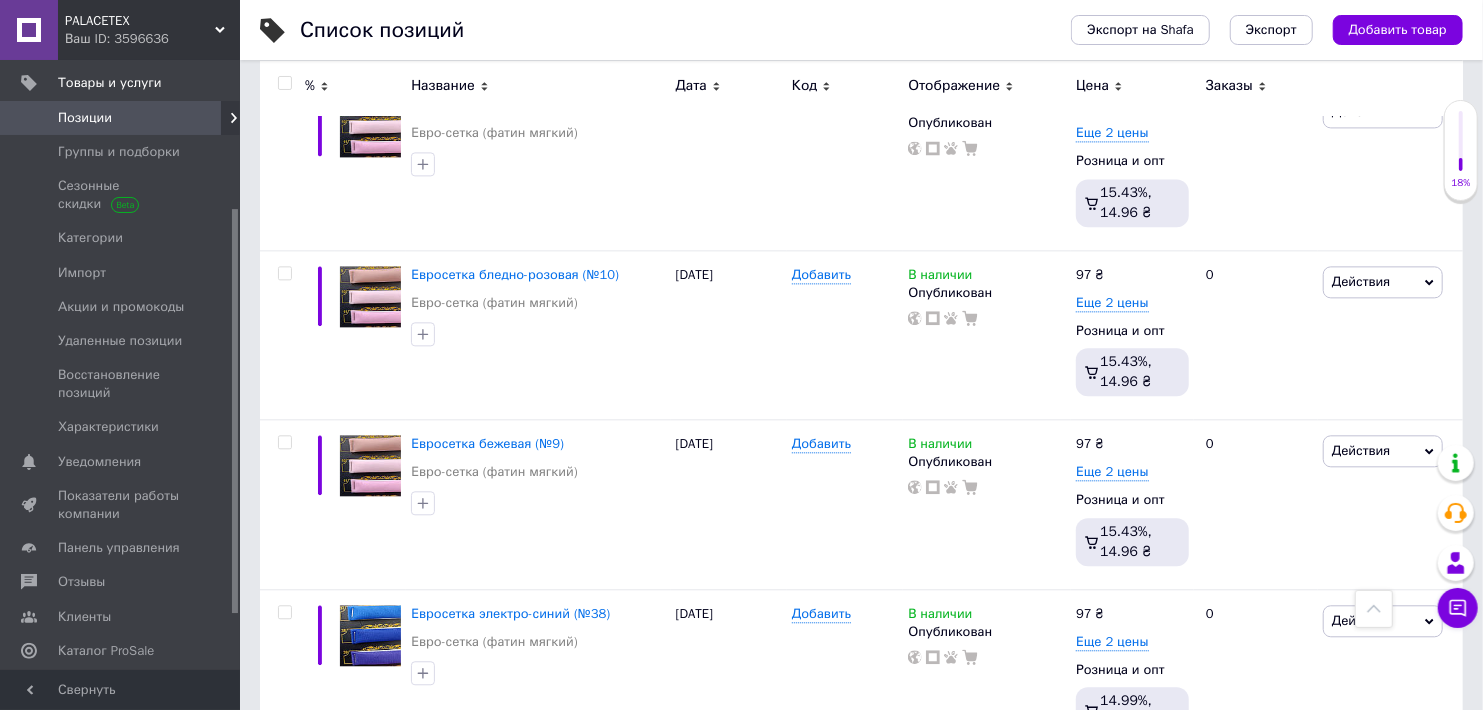 scroll, scrollTop: 222, scrollLeft: 0, axis: vertical 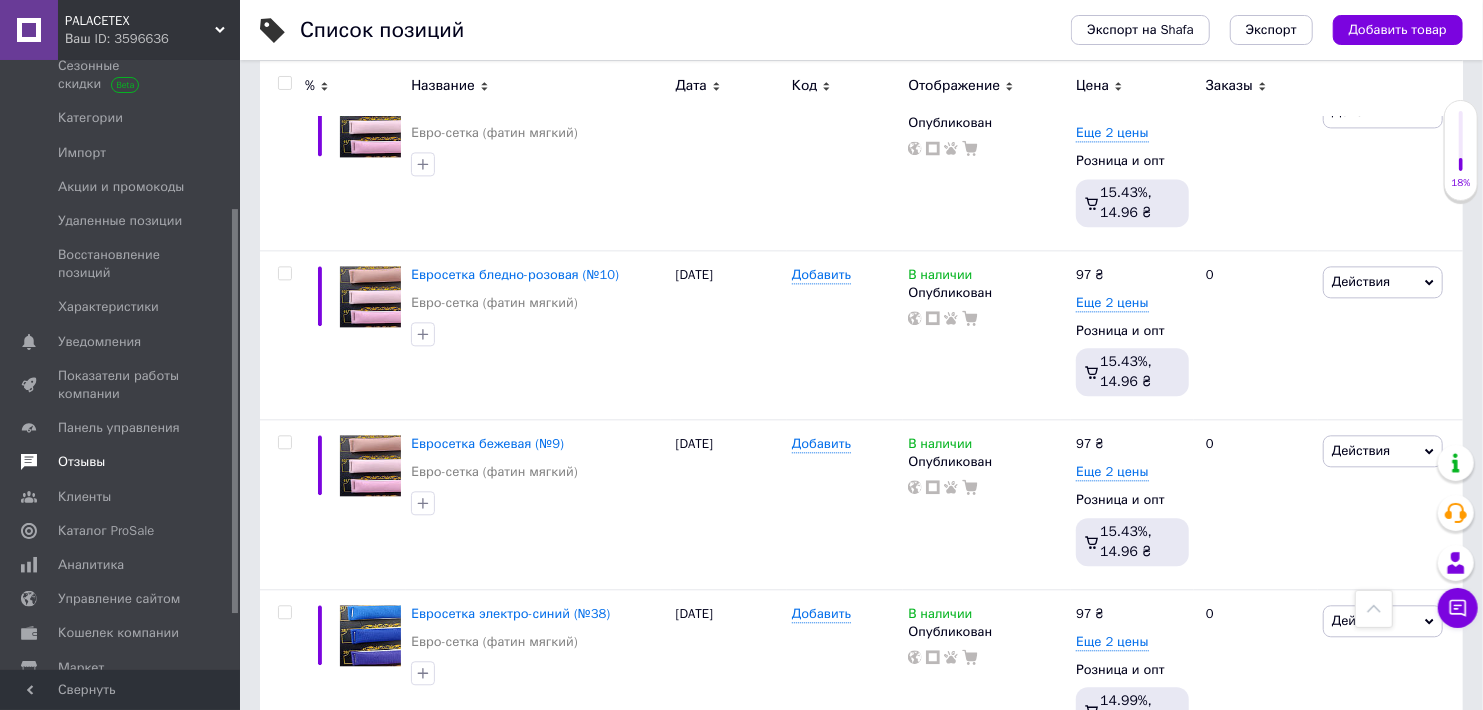 click on "Отзывы" at bounding box center [81, 462] 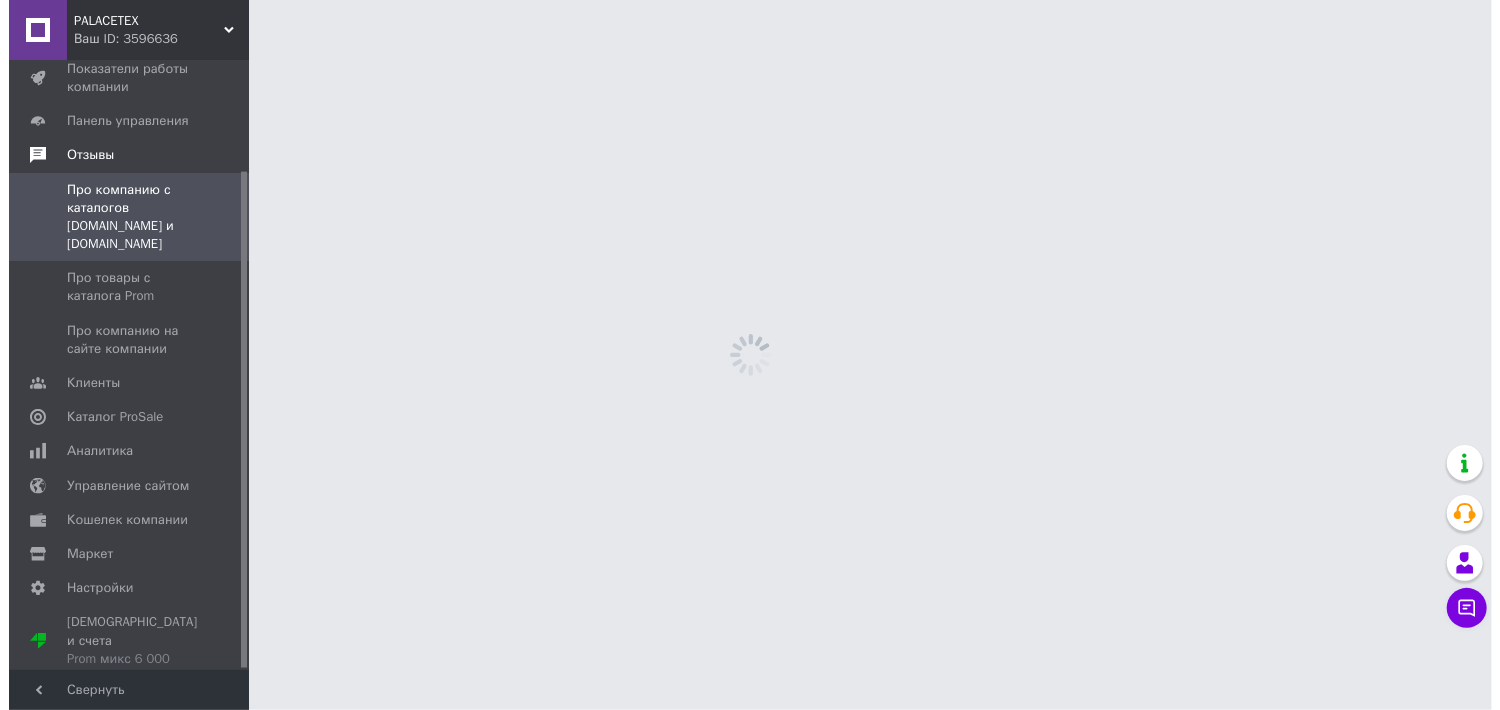 scroll, scrollTop: 0, scrollLeft: 0, axis: both 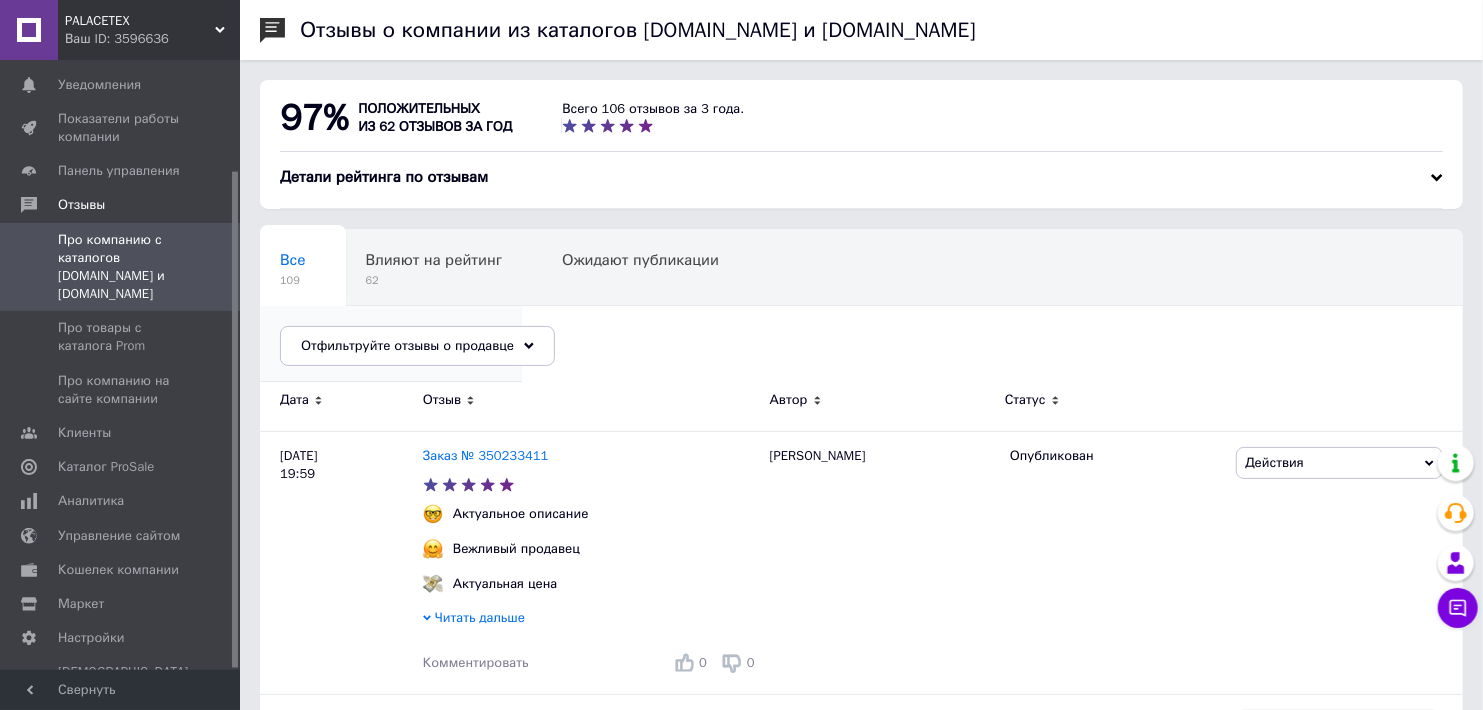 click on "Опубликованы без комме... 96" at bounding box center [391, 344] 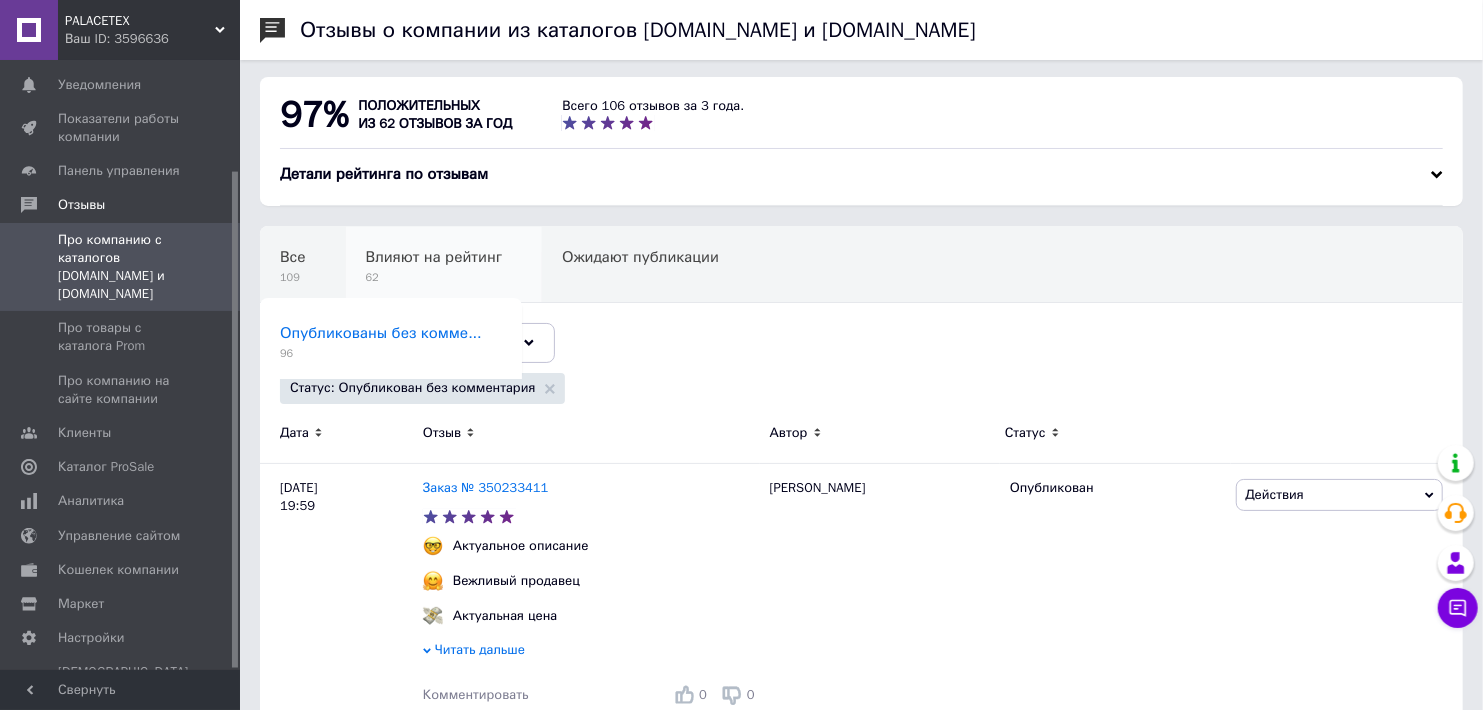 scroll, scrollTop: 0, scrollLeft: 0, axis: both 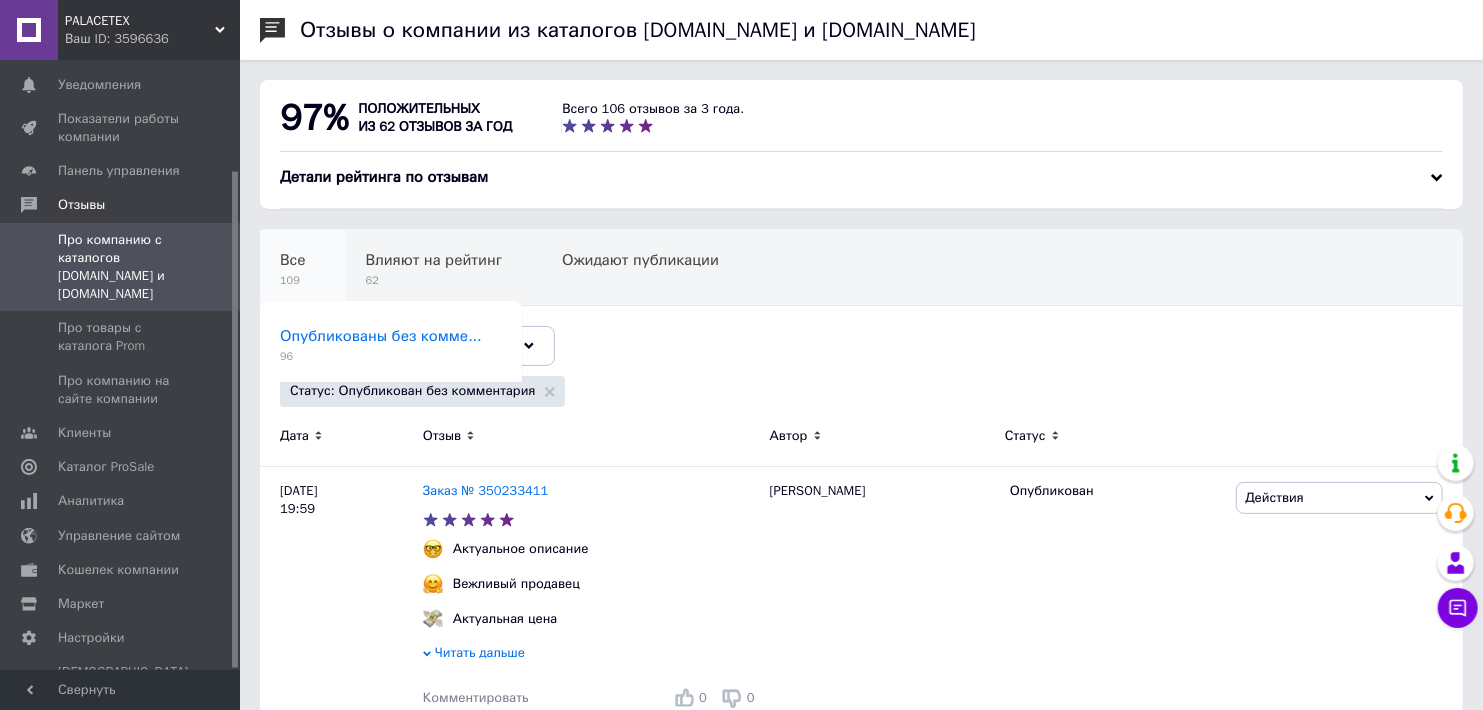 click on "Все" at bounding box center [293, 260] 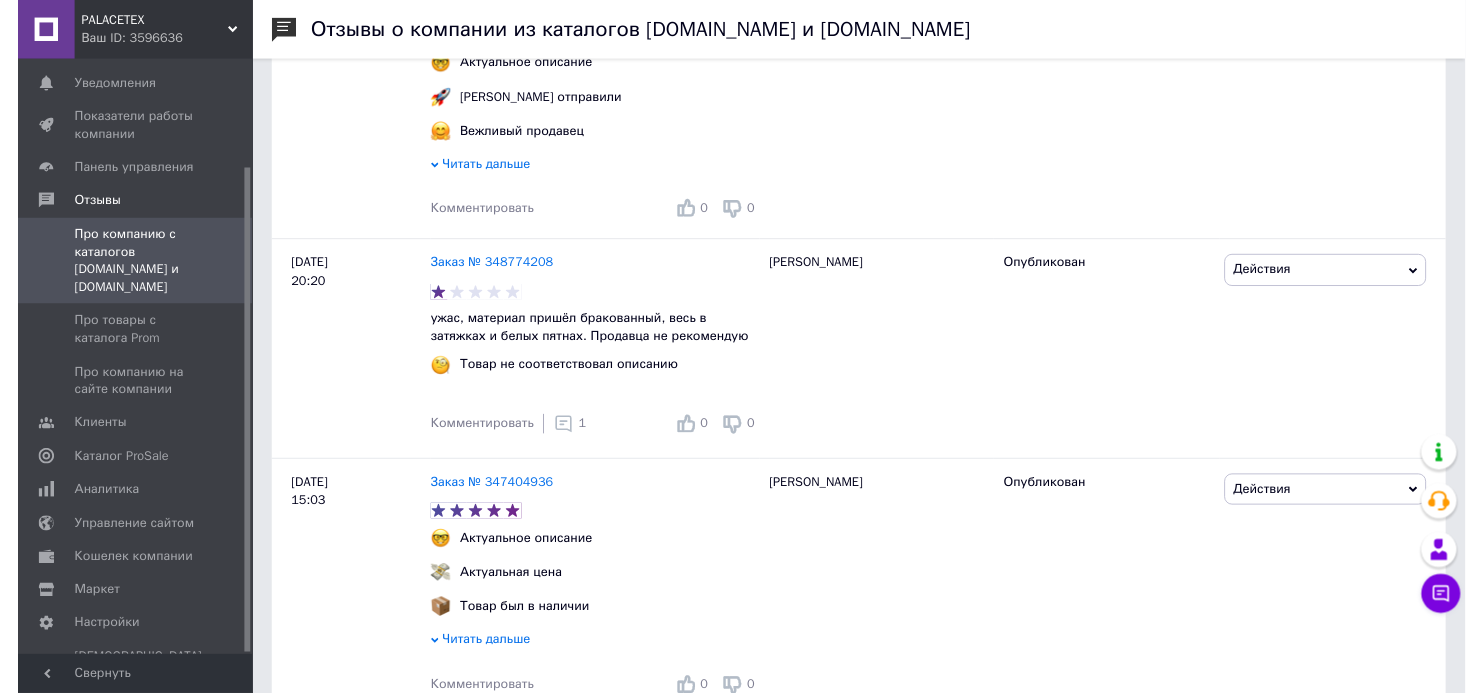 scroll, scrollTop: 777, scrollLeft: 0, axis: vertical 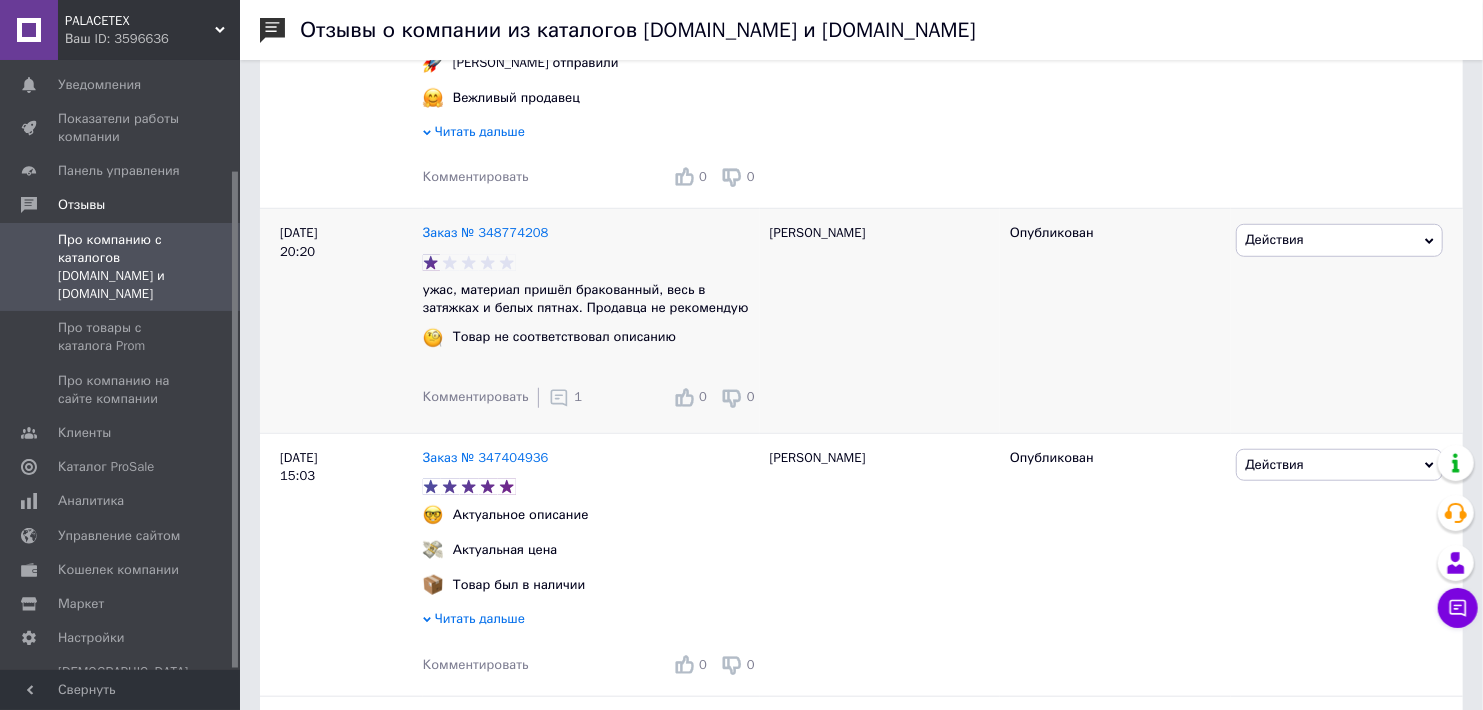 click 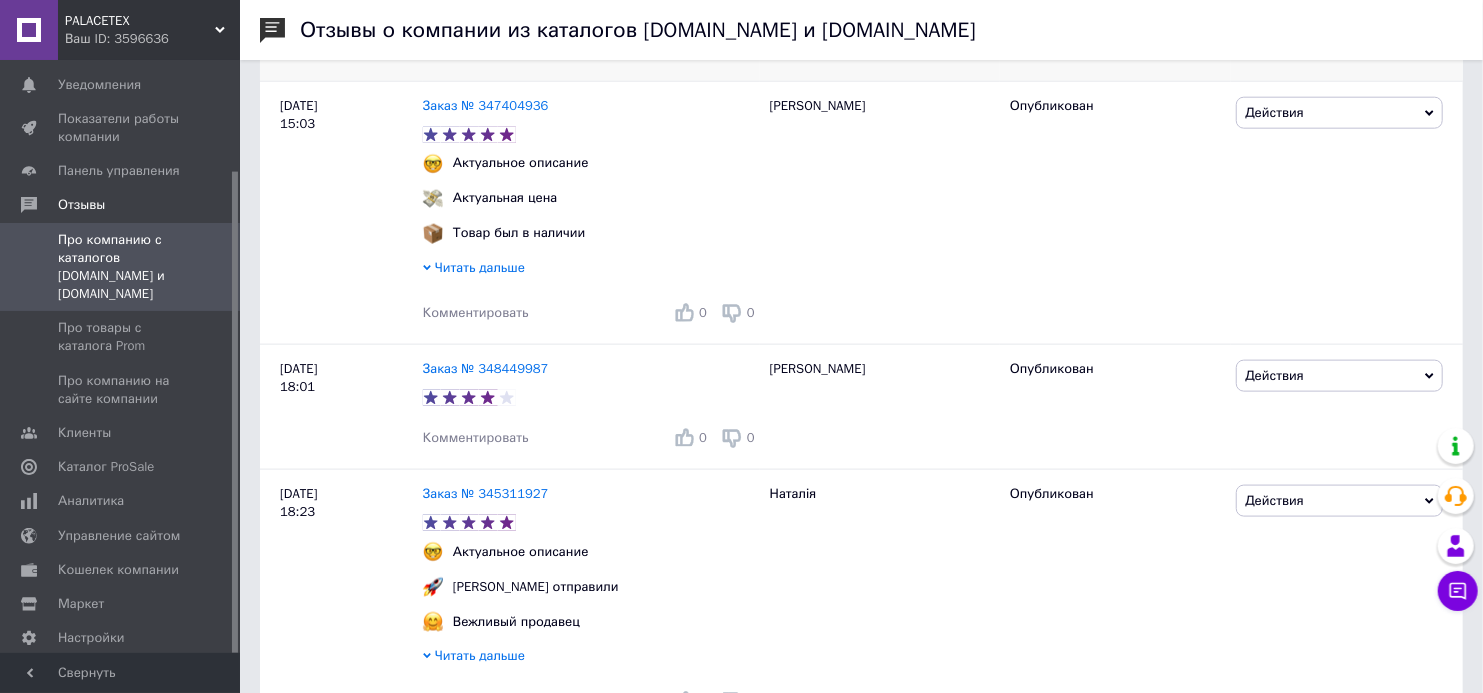 scroll, scrollTop: 1444, scrollLeft: 0, axis: vertical 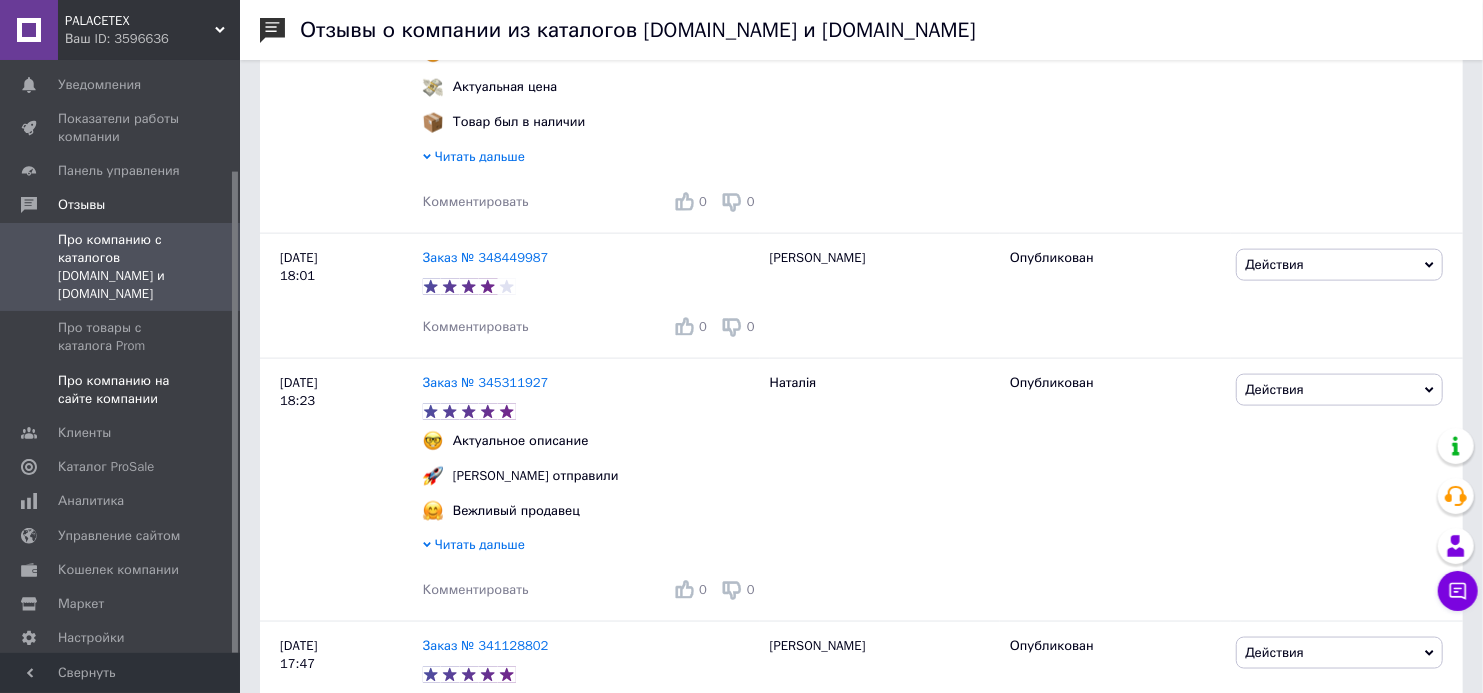 click on "Про компанию на сайте компании" at bounding box center (121, 390) 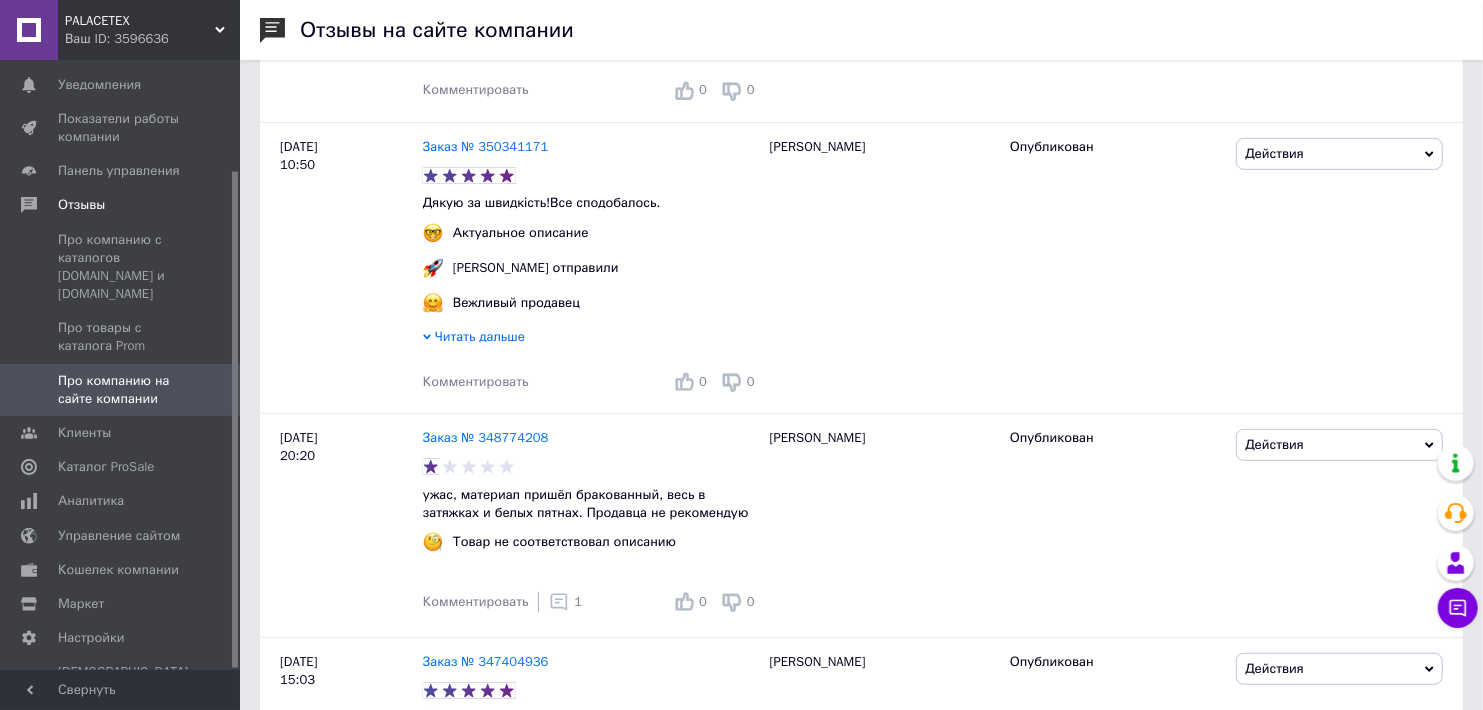scroll, scrollTop: 444, scrollLeft: 0, axis: vertical 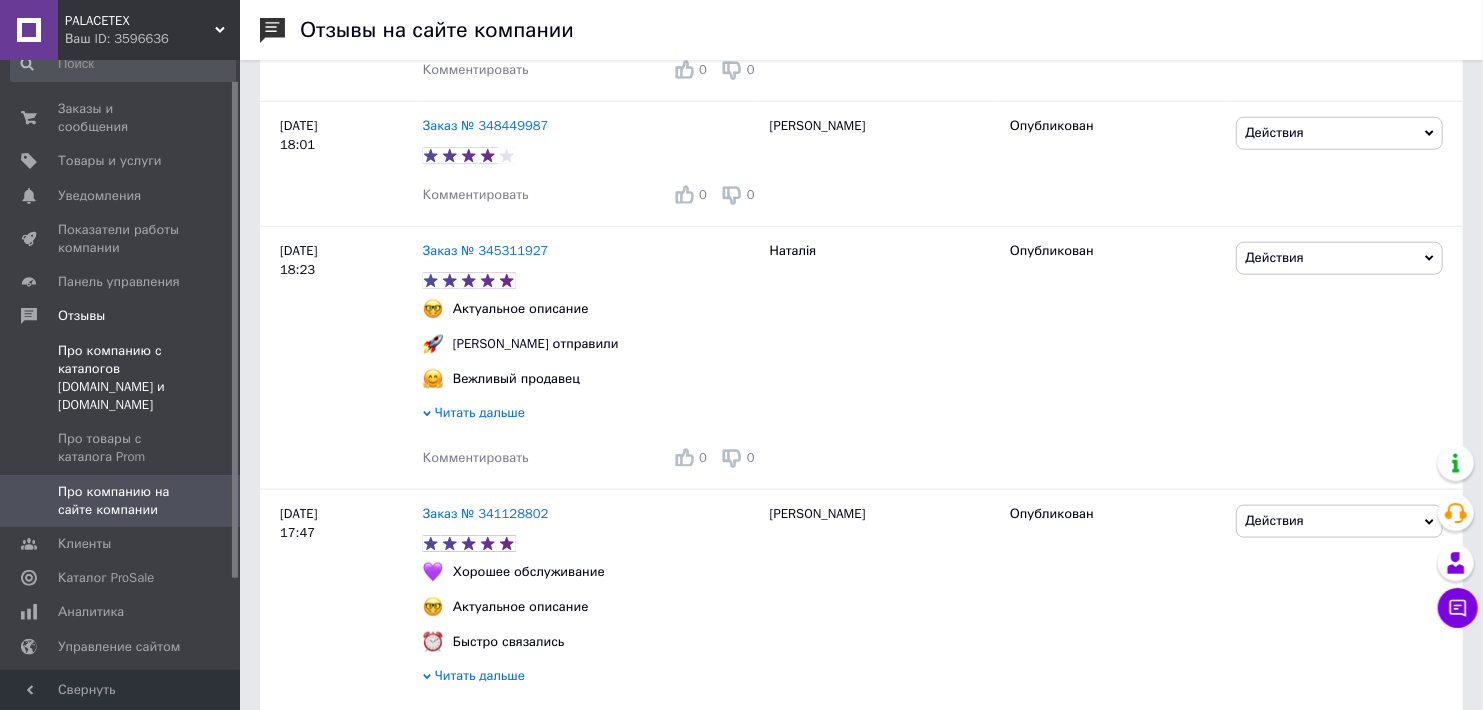 click on "Про компанию с каталогов [DOMAIN_NAME] и [DOMAIN_NAME]" at bounding box center (121, 378) 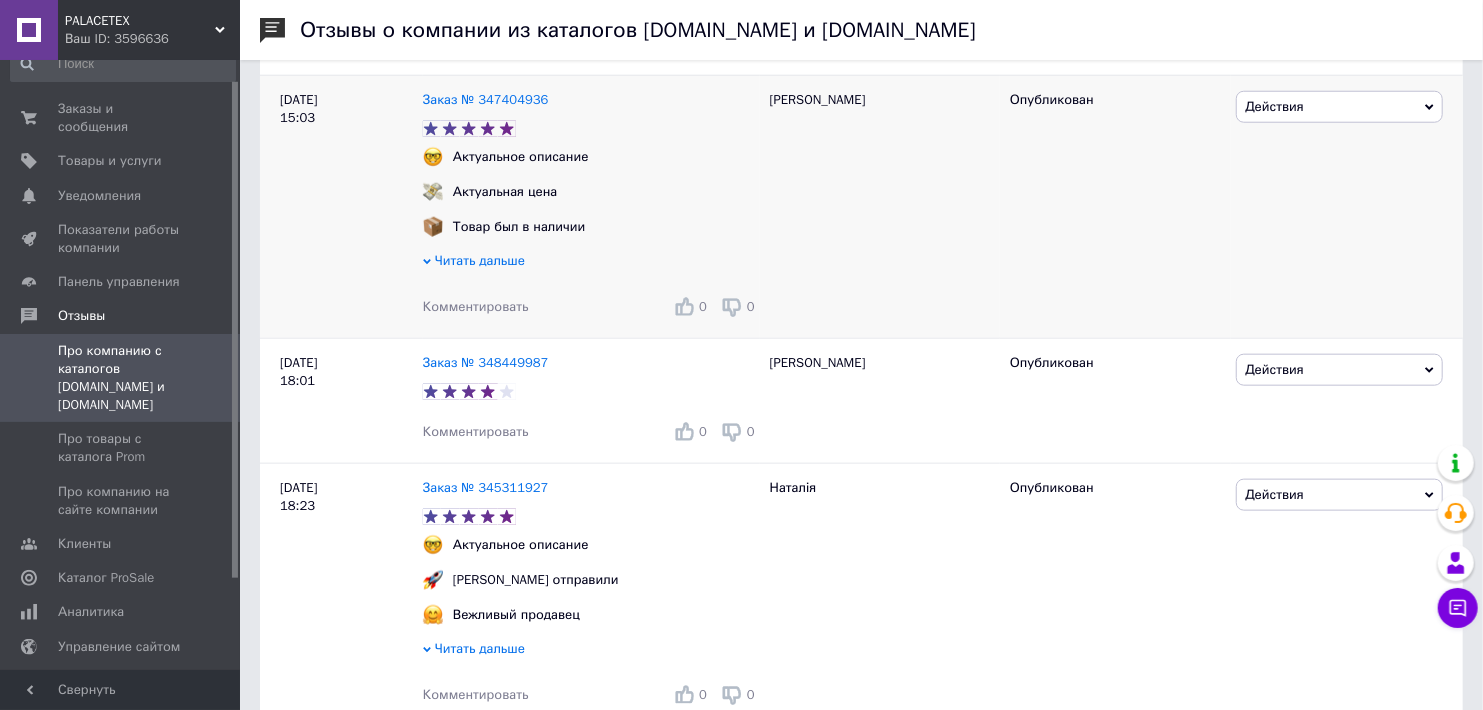 scroll, scrollTop: 1000, scrollLeft: 0, axis: vertical 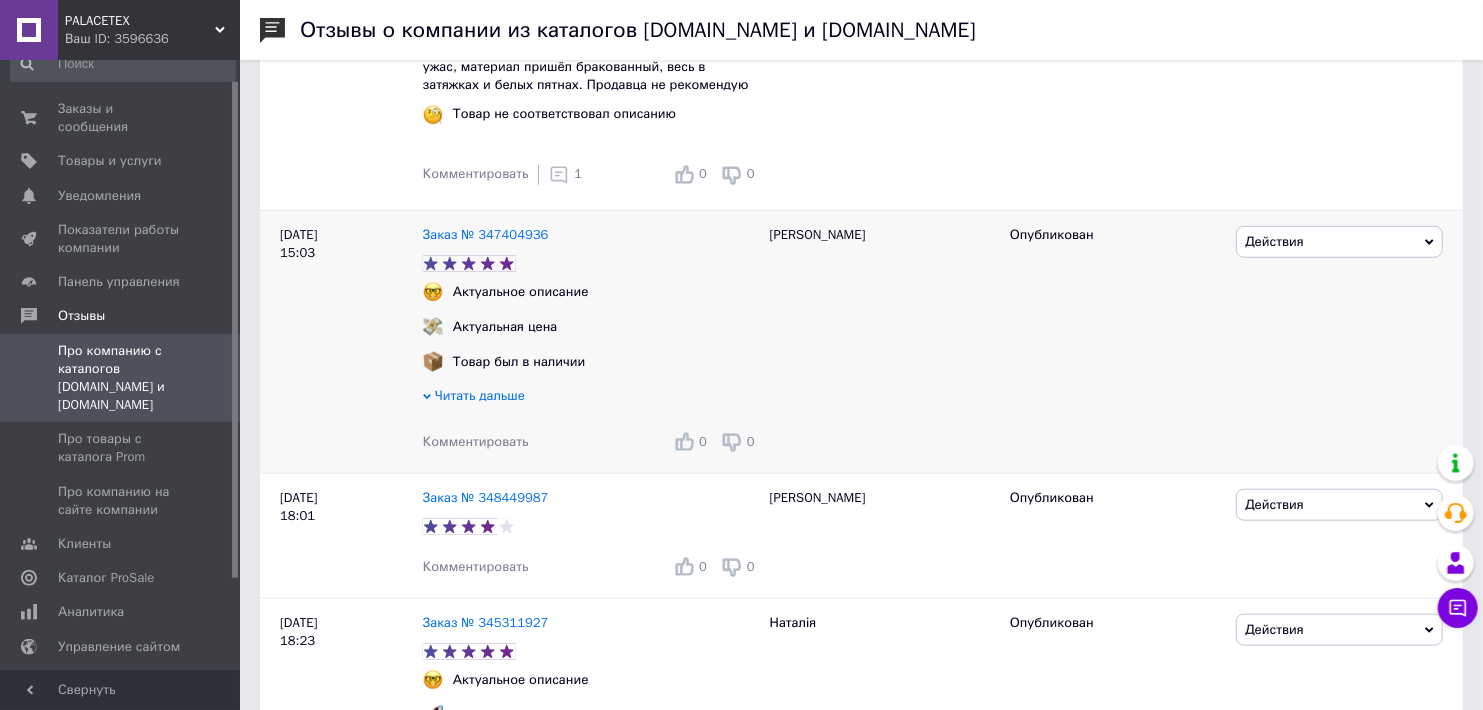 click on "Товар был в наличии" at bounding box center [591, 369] 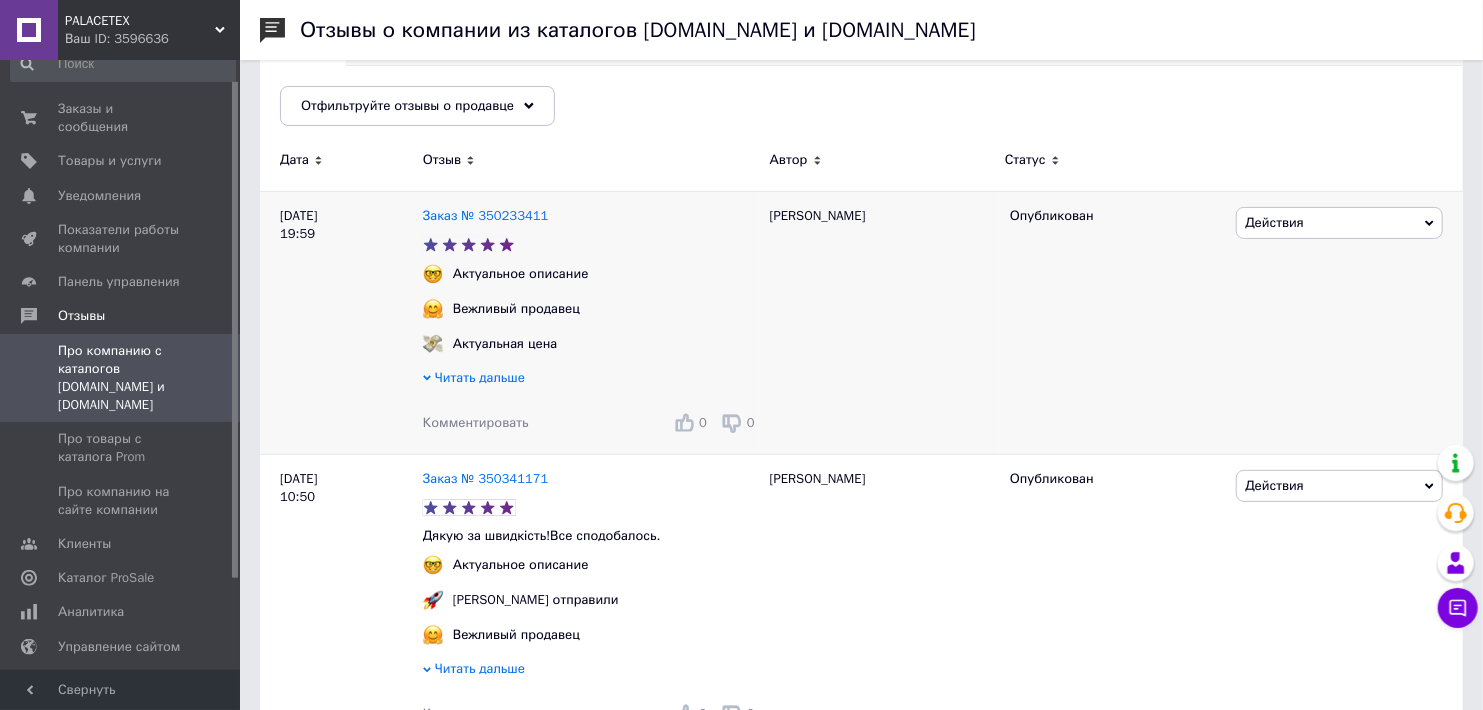 scroll, scrollTop: 222, scrollLeft: 0, axis: vertical 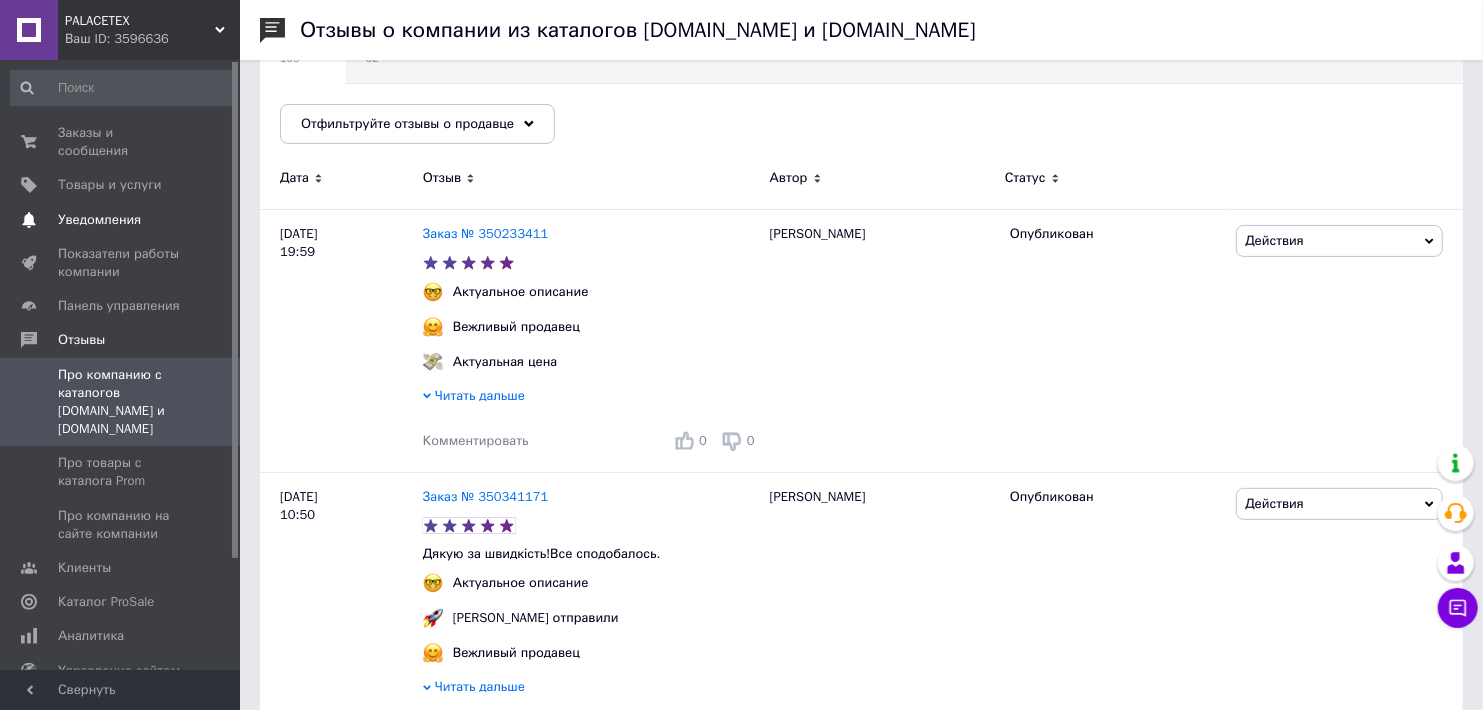 click on "Уведомления" at bounding box center [121, 220] 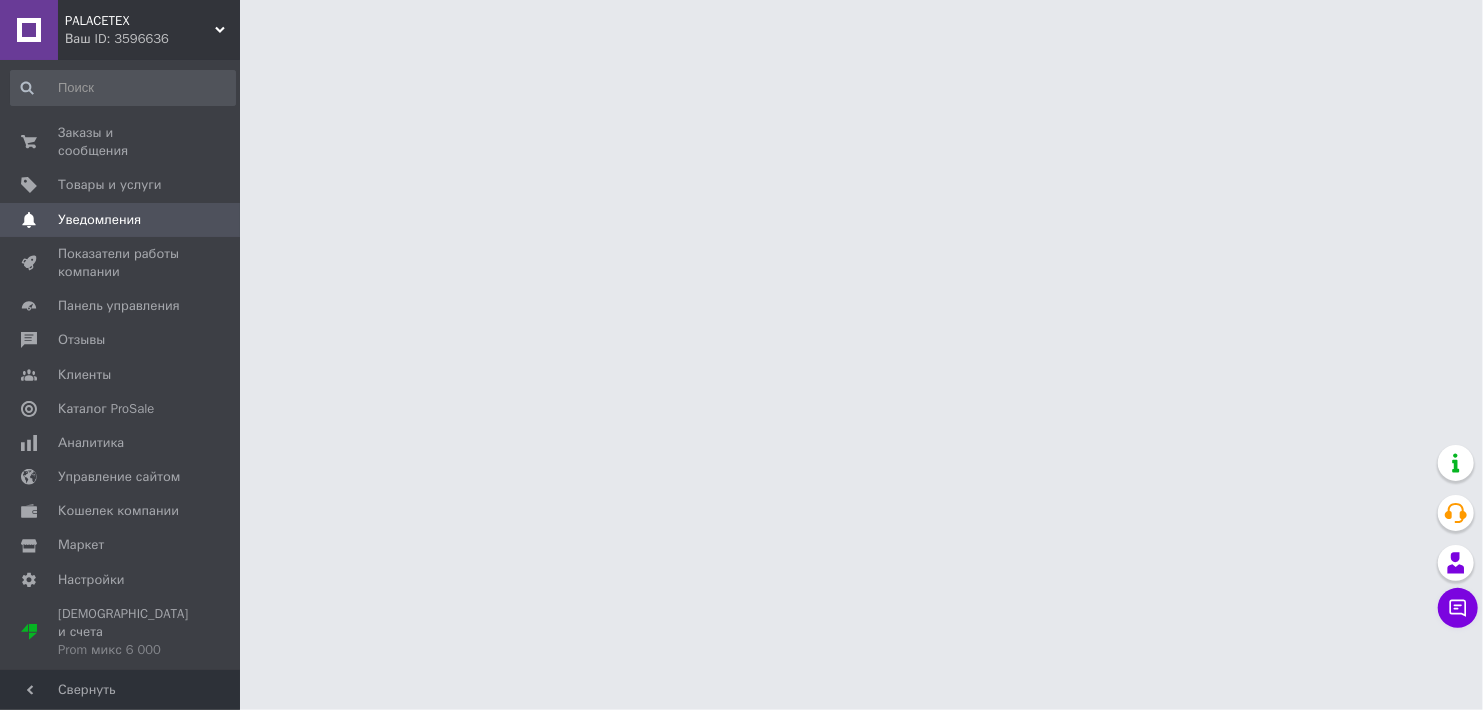 scroll, scrollTop: 0, scrollLeft: 0, axis: both 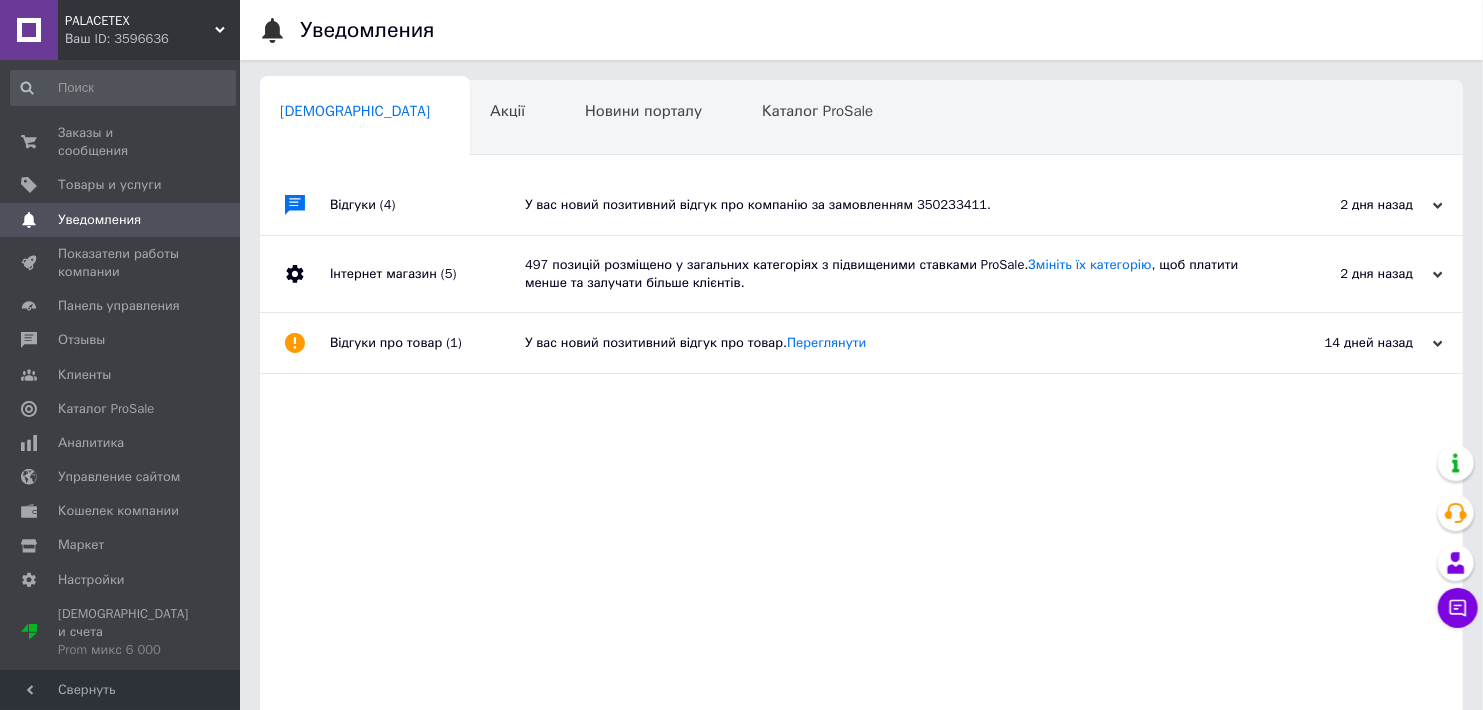 click on "У вас новий позитивний відгук про компанію за замовленням 350233411." at bounding box center (884, 205) 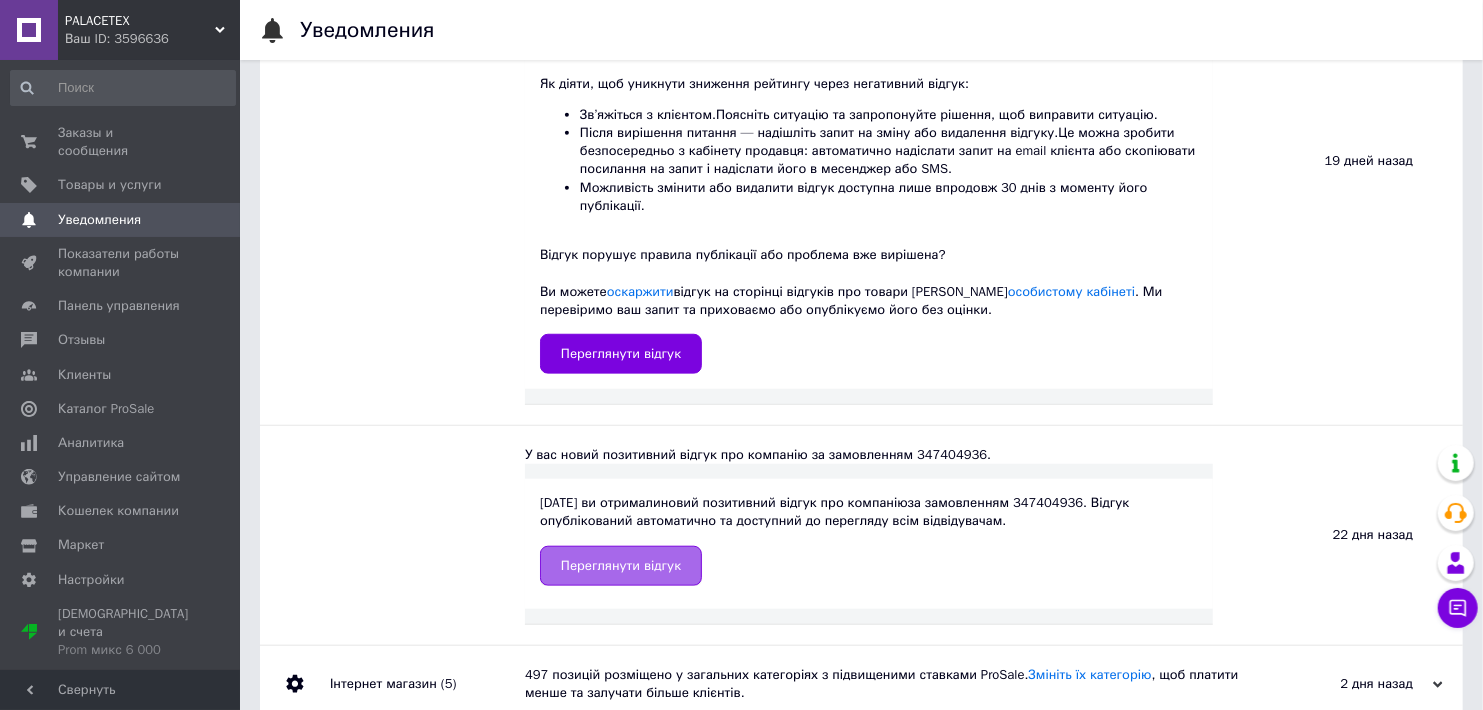 scroll, scrollTop: 858, scrollLeft: 0, axis: vertical 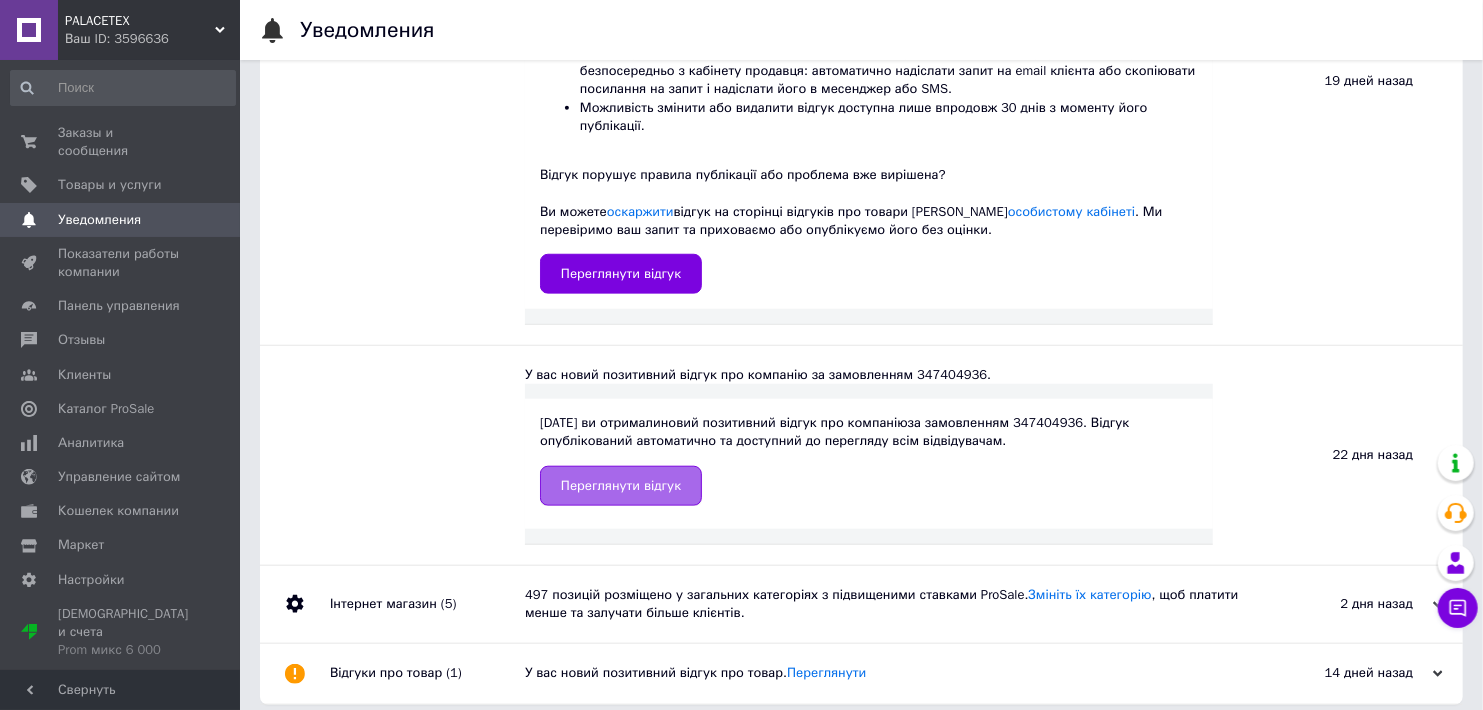 click on "Переглянути відгук" at bounding box center [621, 486] 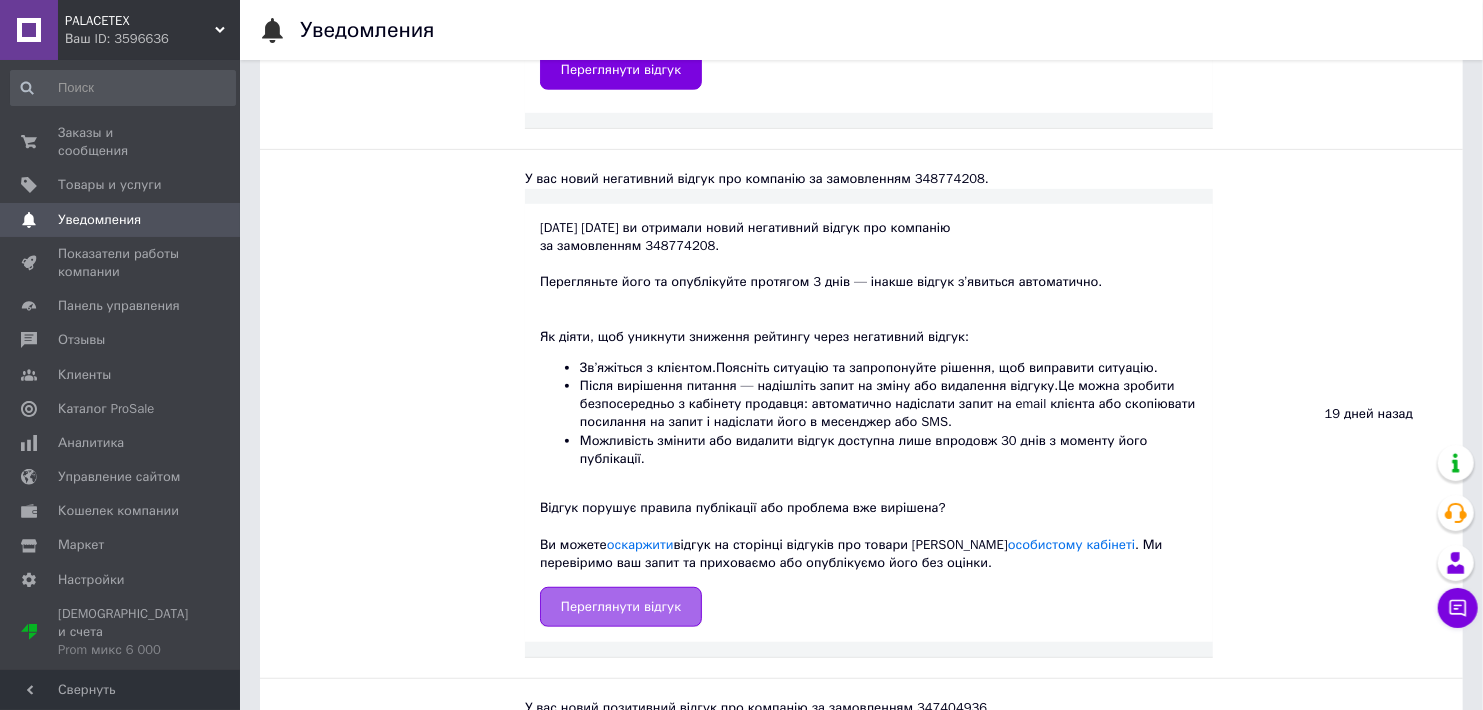 scroll, scrollTop: 636, scrollLeft: 0, axis: vertical 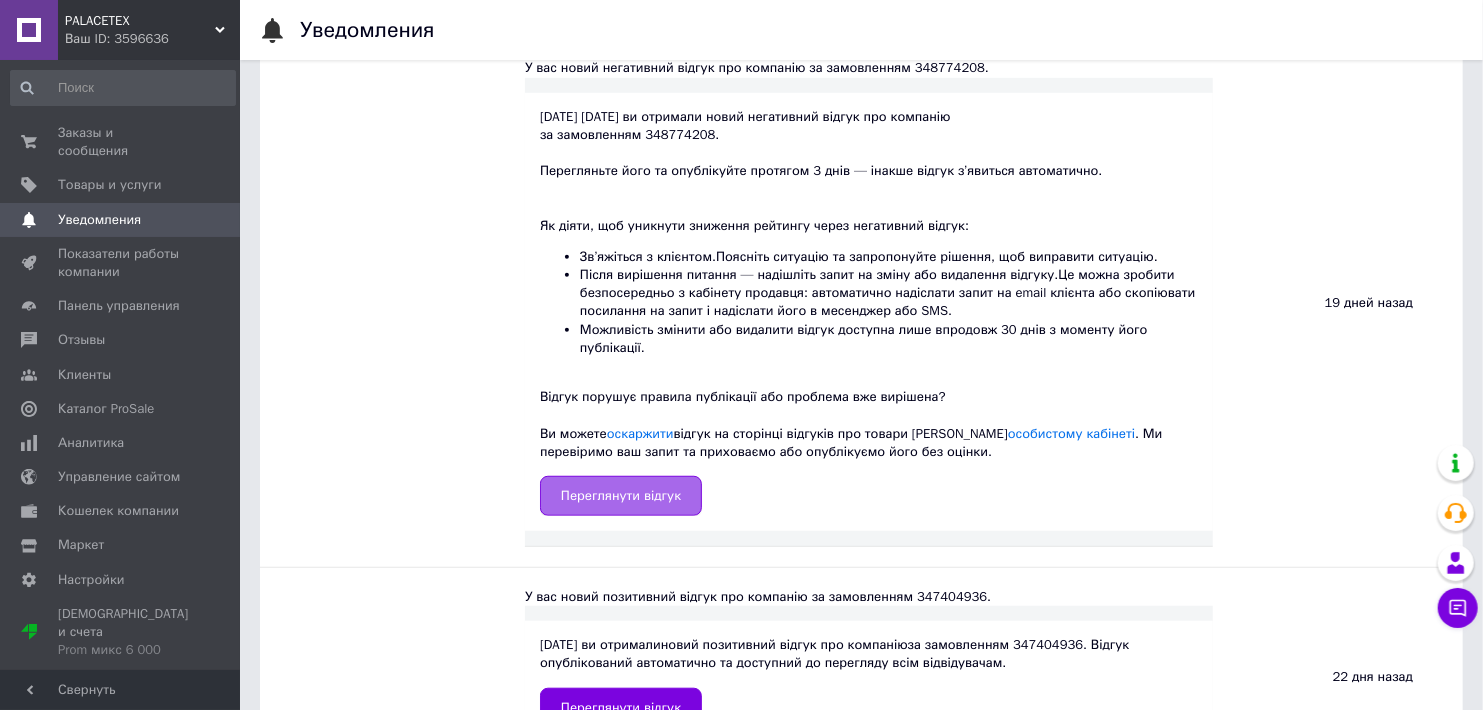 click on "Переглянути відгук" at bounding box center (621, 496) 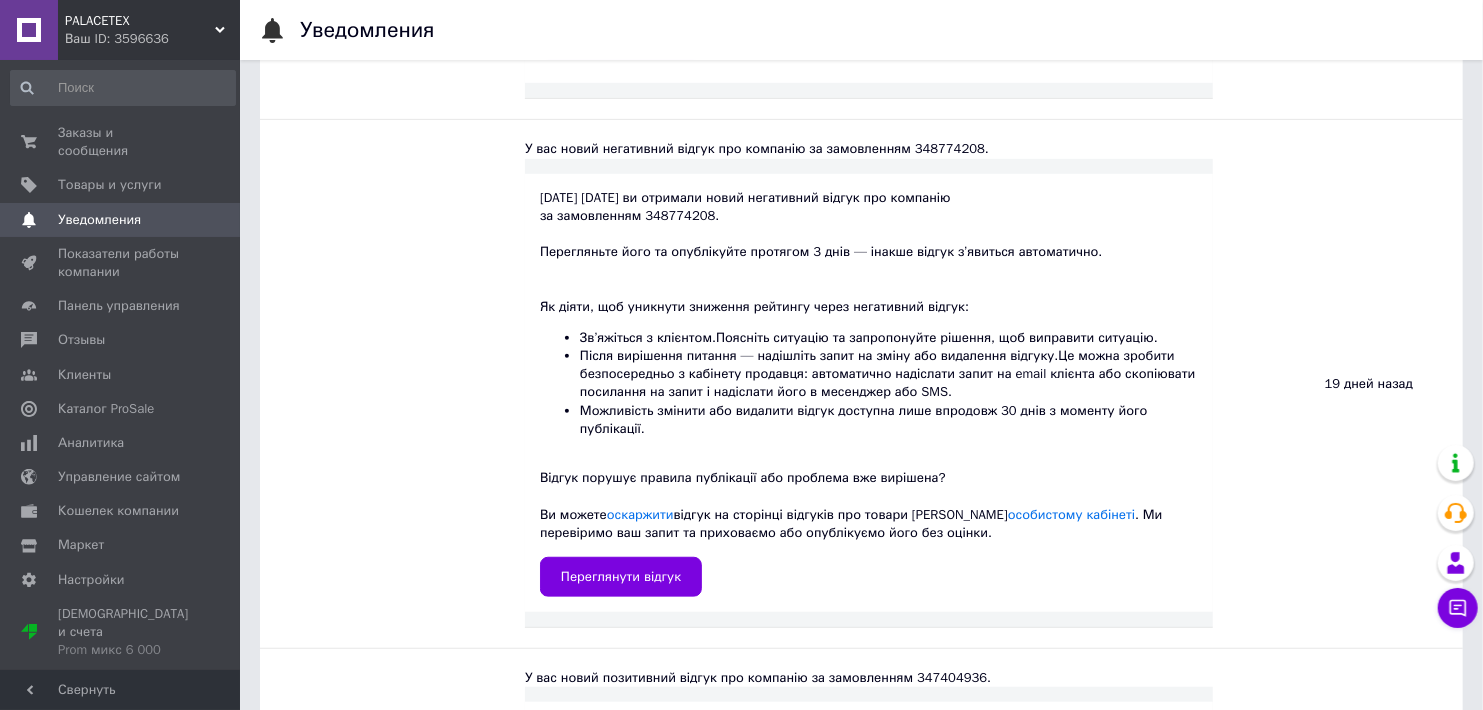 scroll, scrollTop: 666, scrollLeft: 0, axis: vertical 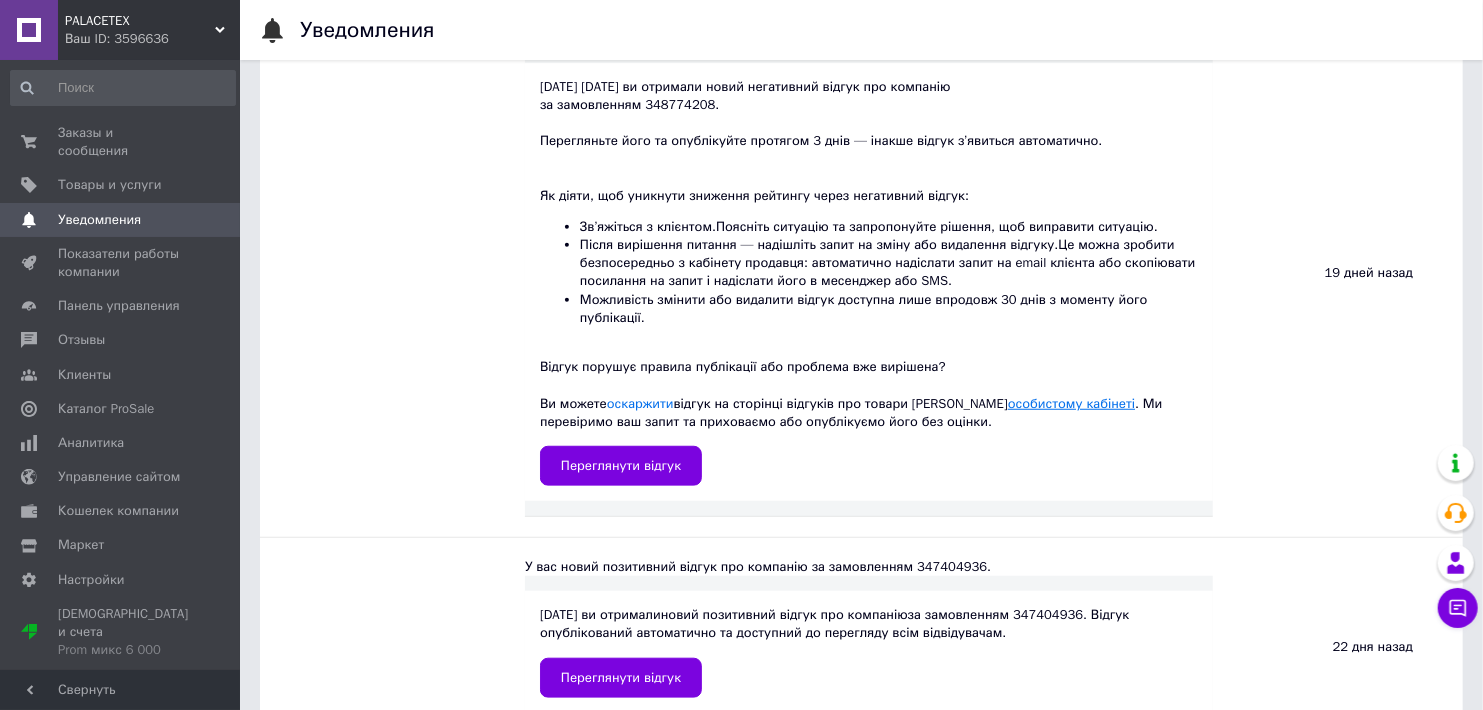click on "особистому кабінеті" at bounding box center [1071, 403] 